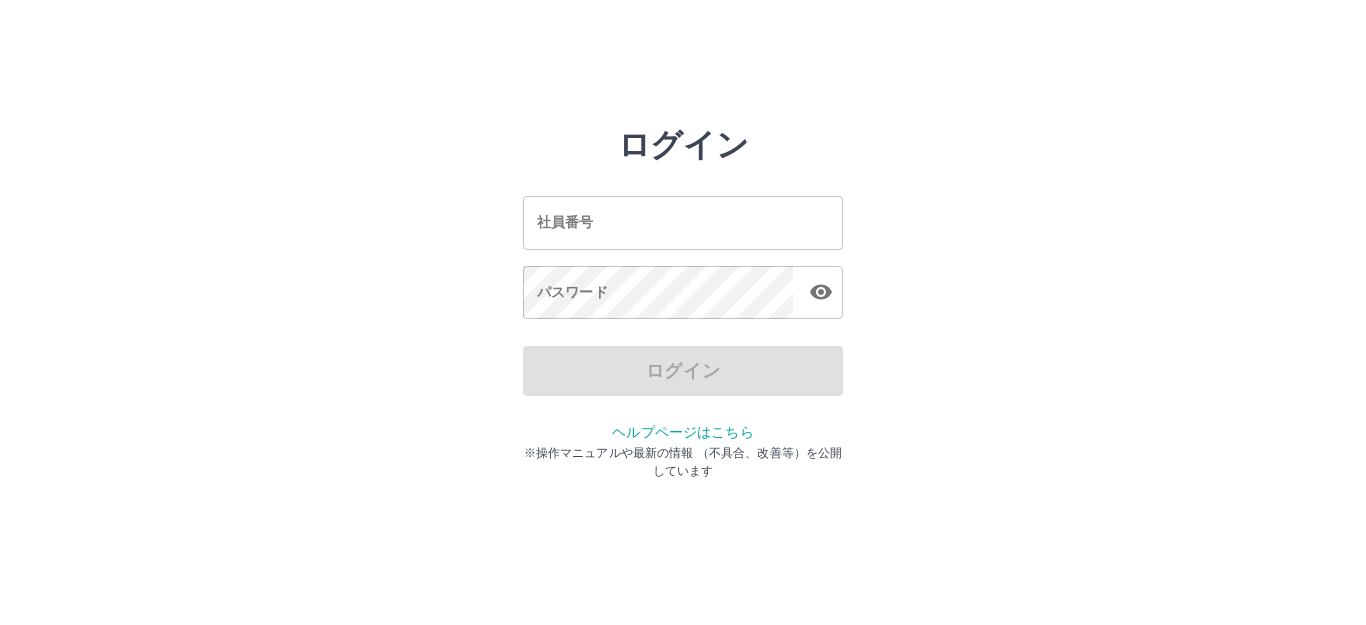 scroll, scrollTop: 0, scrollLeft: 0, axis: both 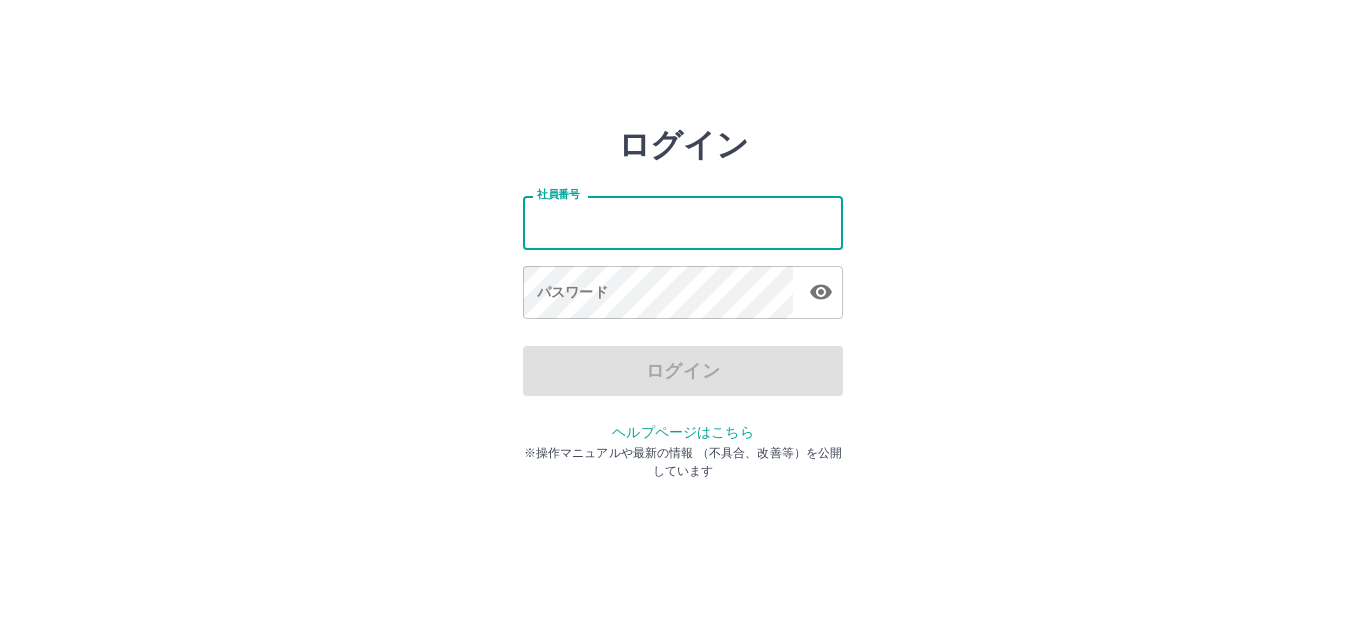click on "社員番号" at bounding box center [683, 222] 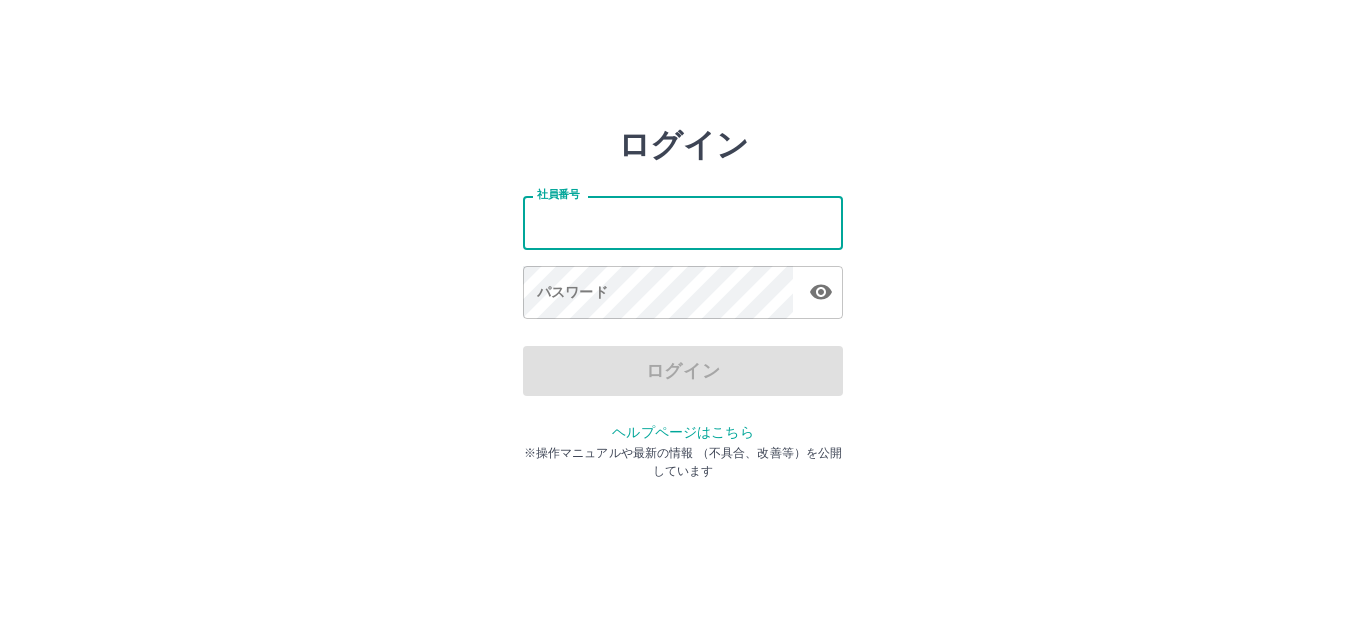 type on "*******" 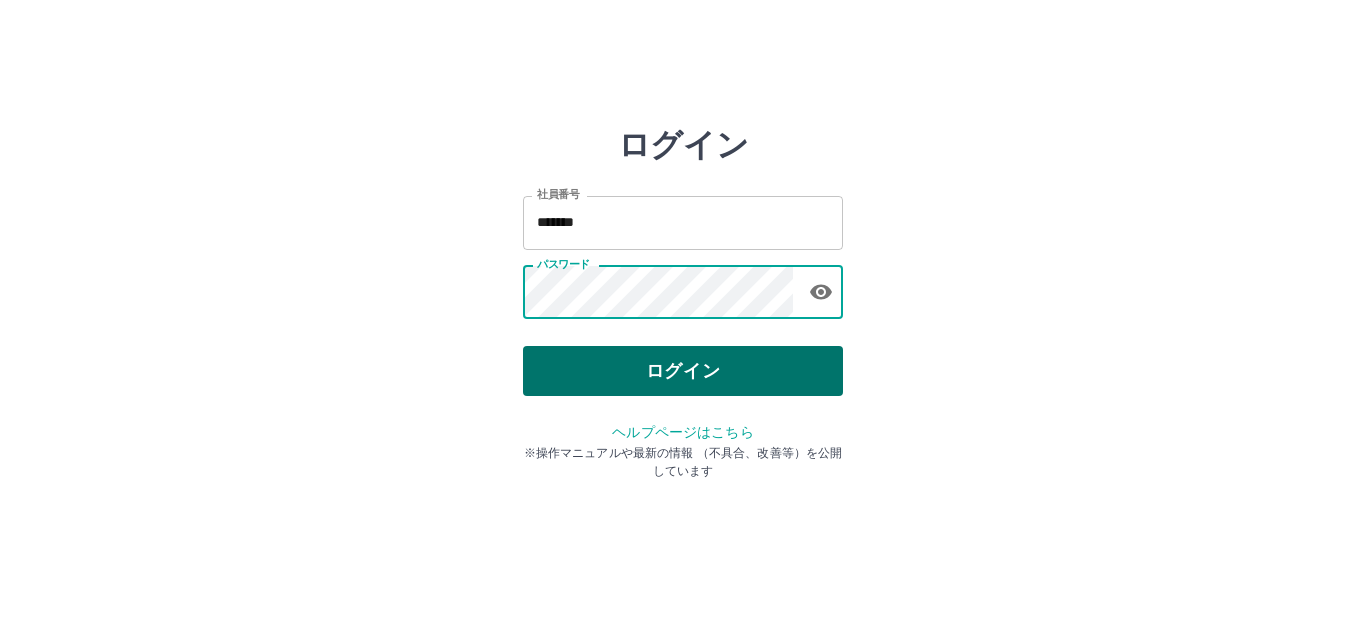 click on "ログイン" at bounding box center (683, 371) 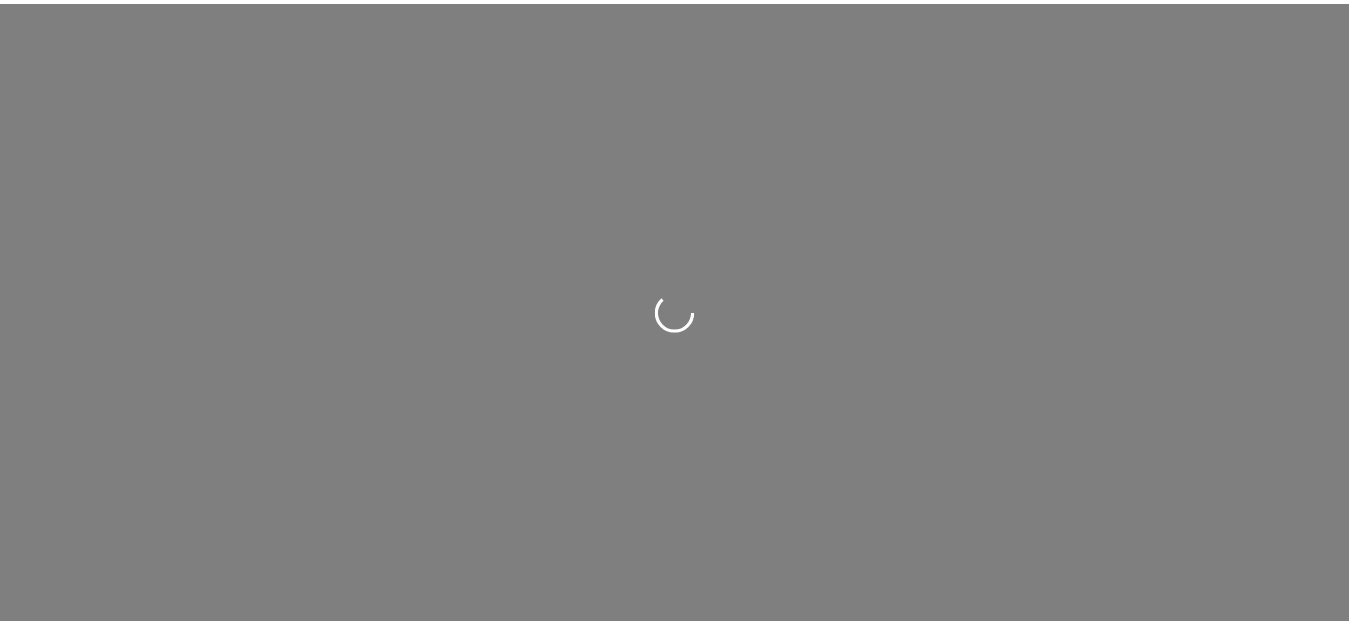 scroll, scrollTop: 0, scrollLeft: 0, axis: both 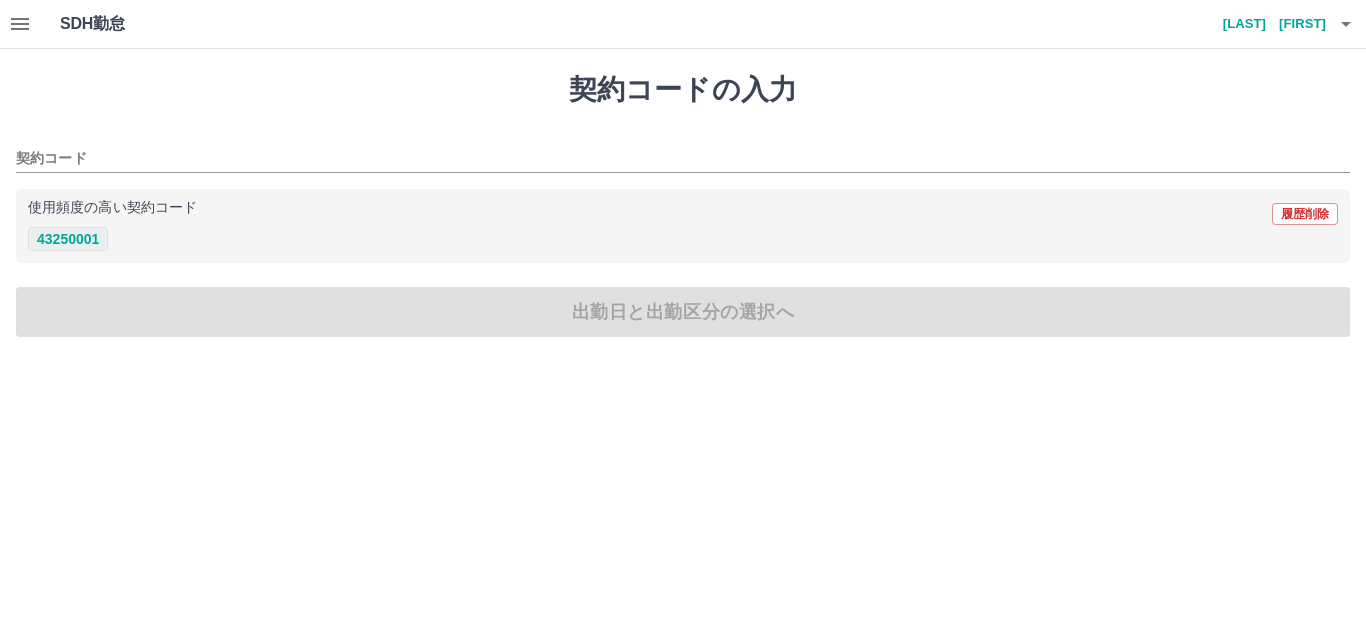 click on "43250001" at bounding box center (68, 239) 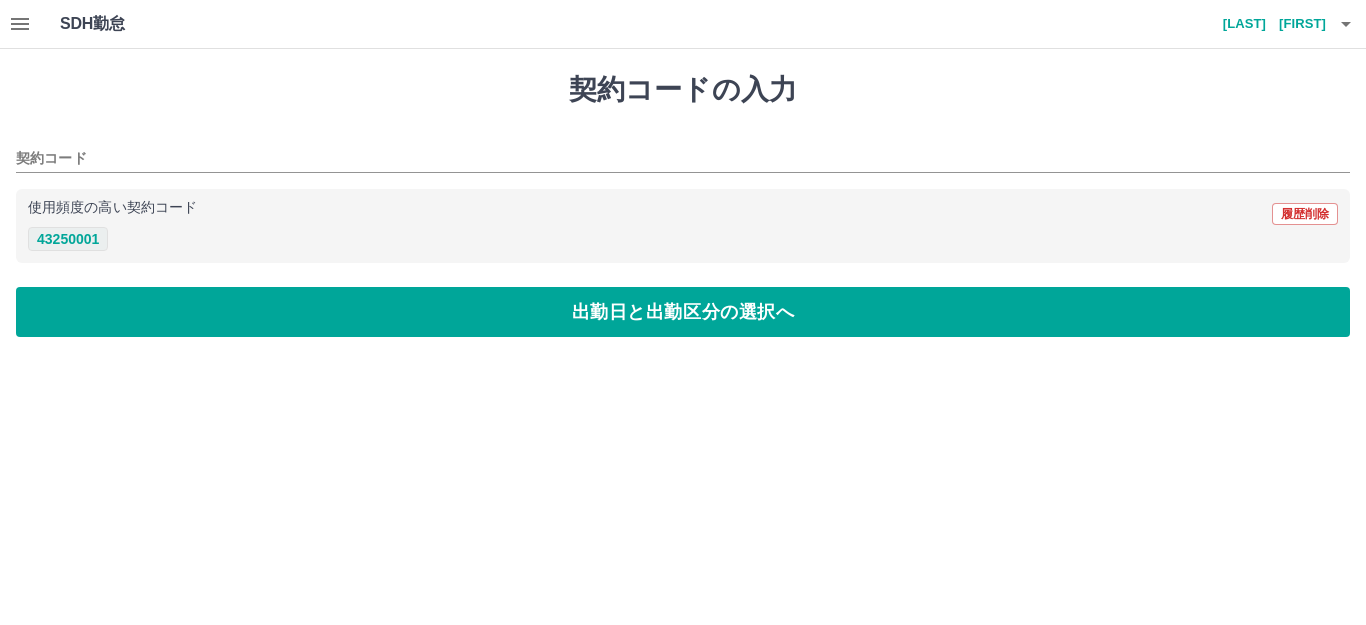 type on "********" 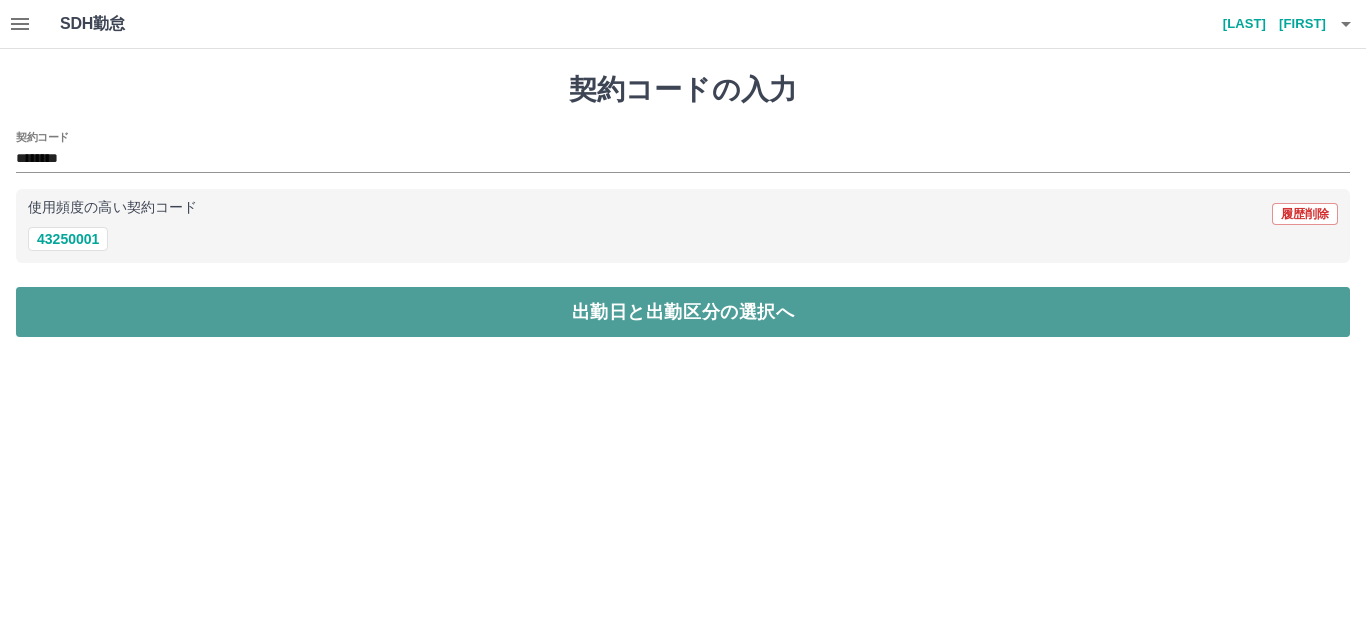 click on "出勤日と出勤区分の選択へ" at bounding box center (683, 312) 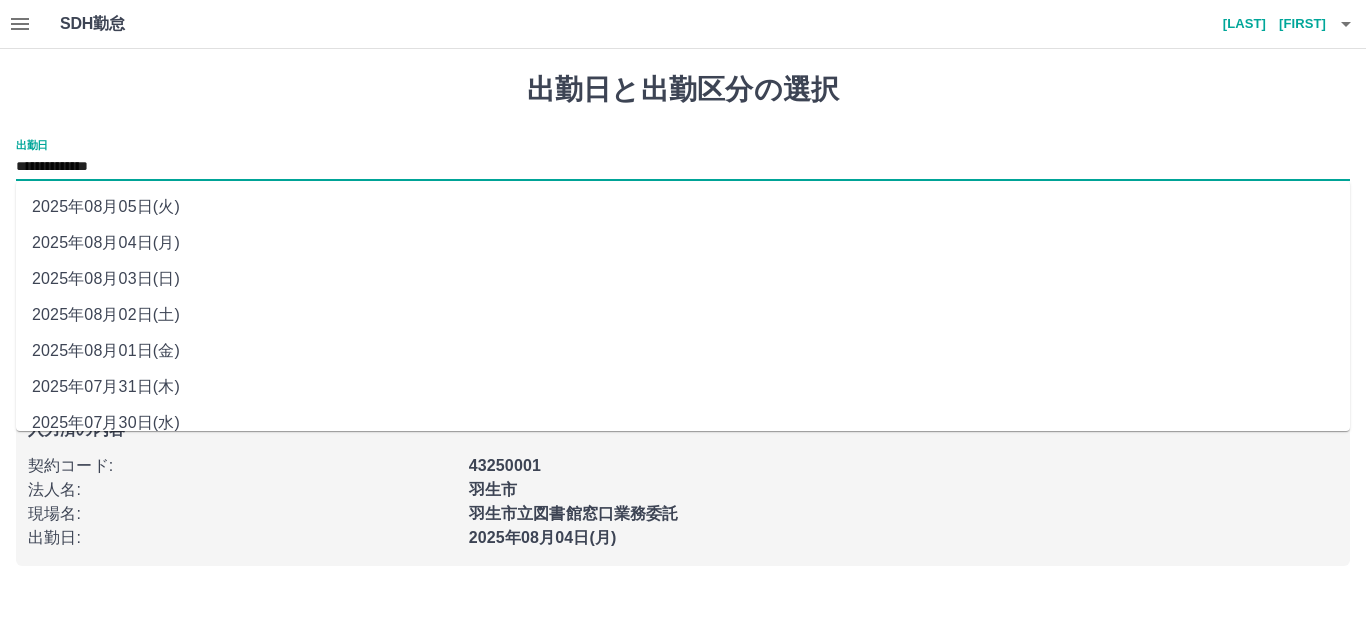 click on "**********" at bounding box center [683, 167] 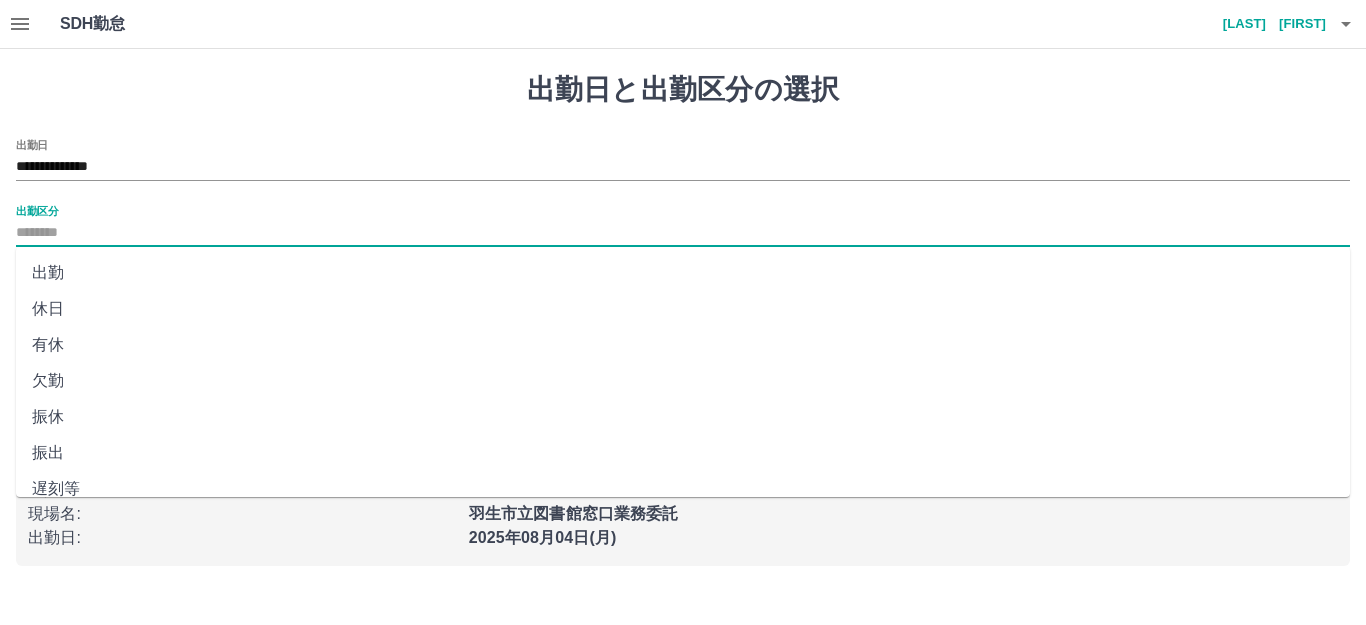 click on "出勤区分" at bounding box center (683, 233) 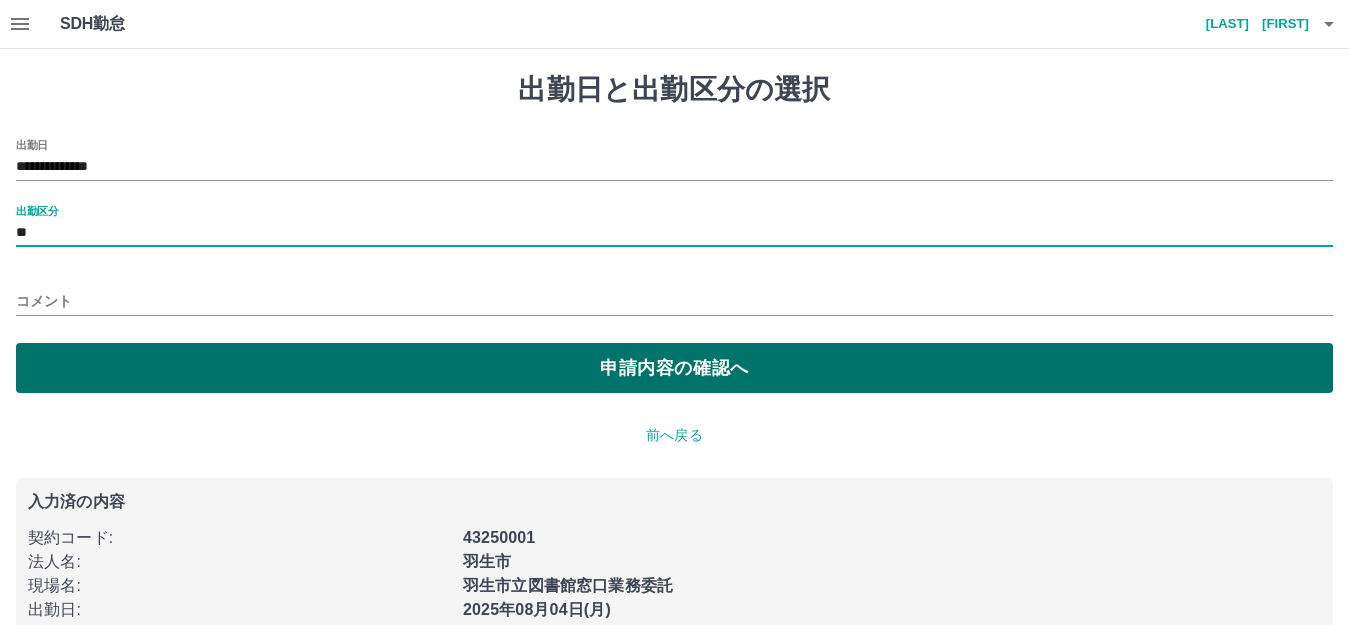 click on "申請内容の確認へ" at bounding box center (674, 368) 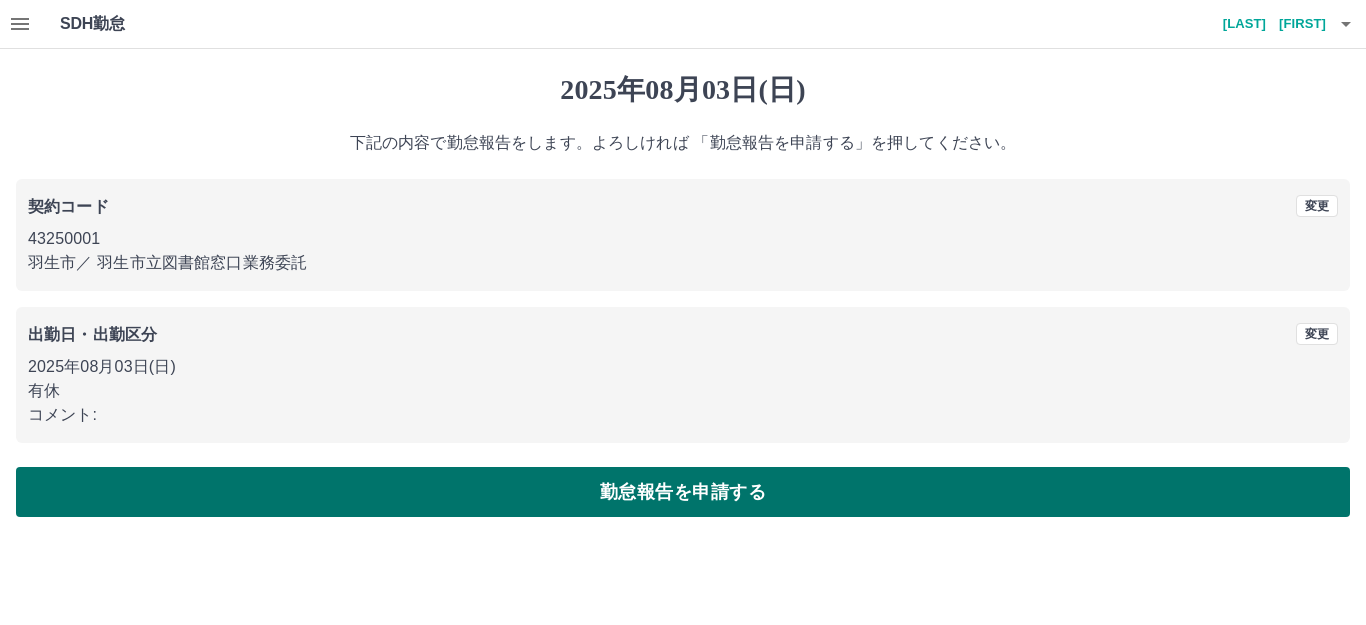 click on "勤怠報告を申請する" at bounding box center [683, 492] 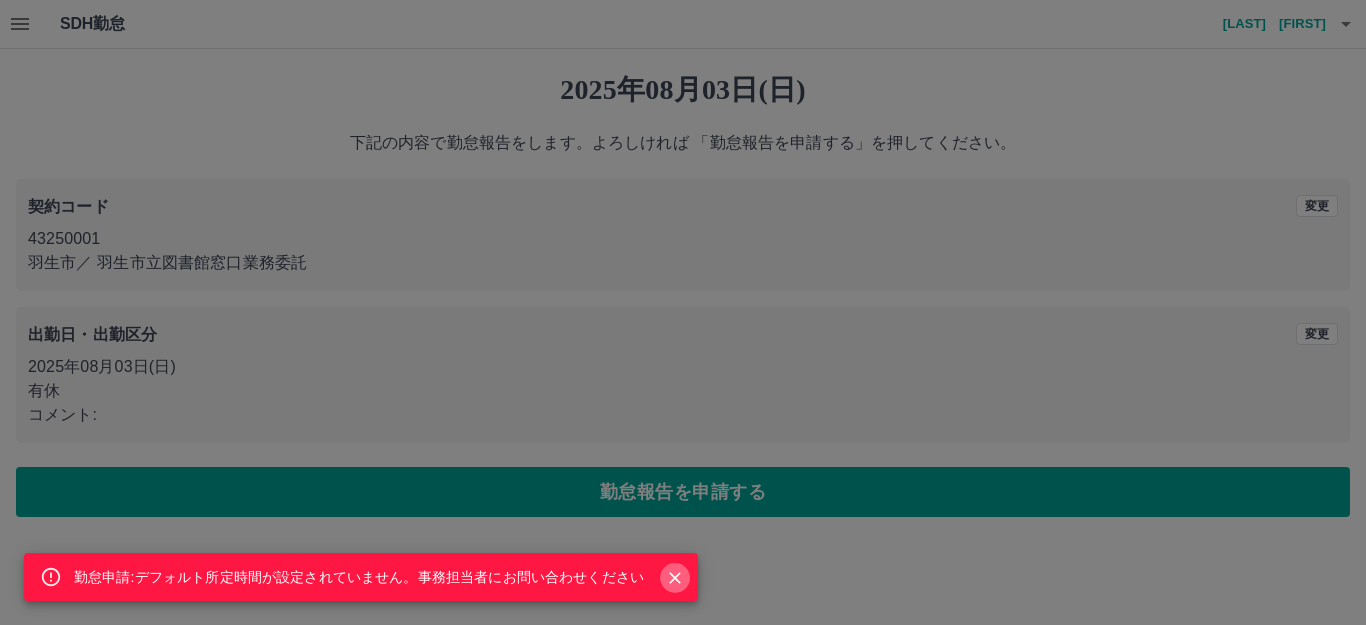 click 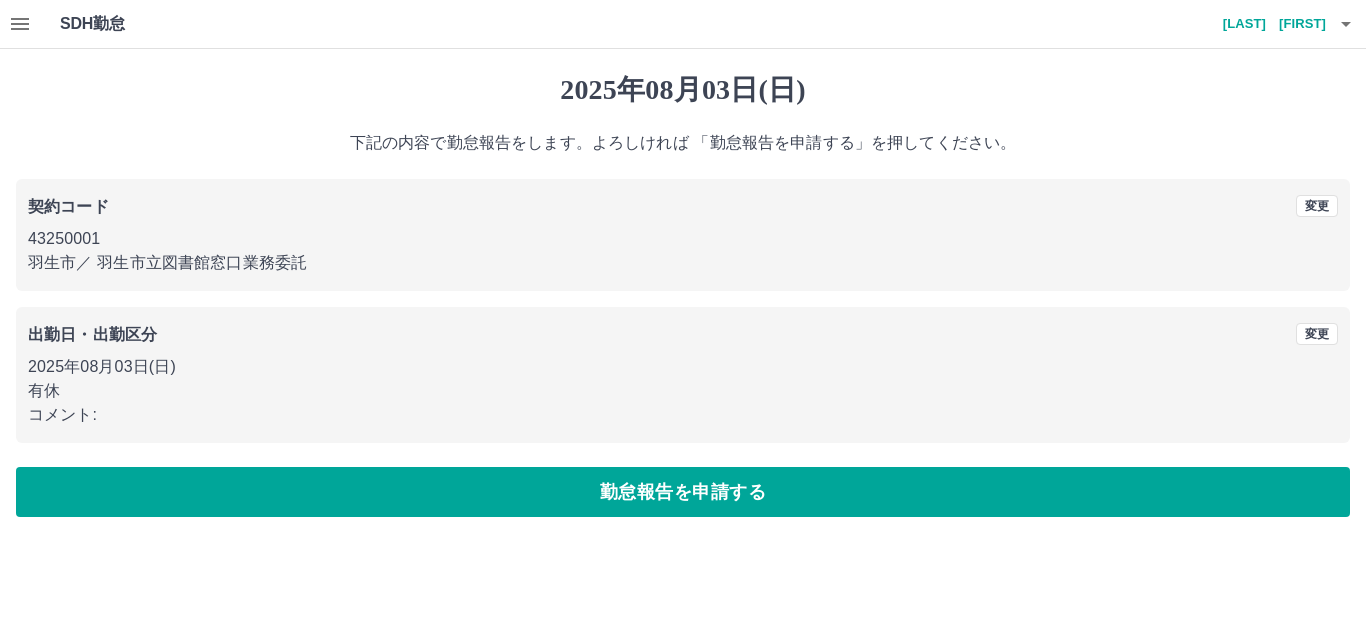 click on "2025年08月03日(日)" at bounding box center (683, 367) 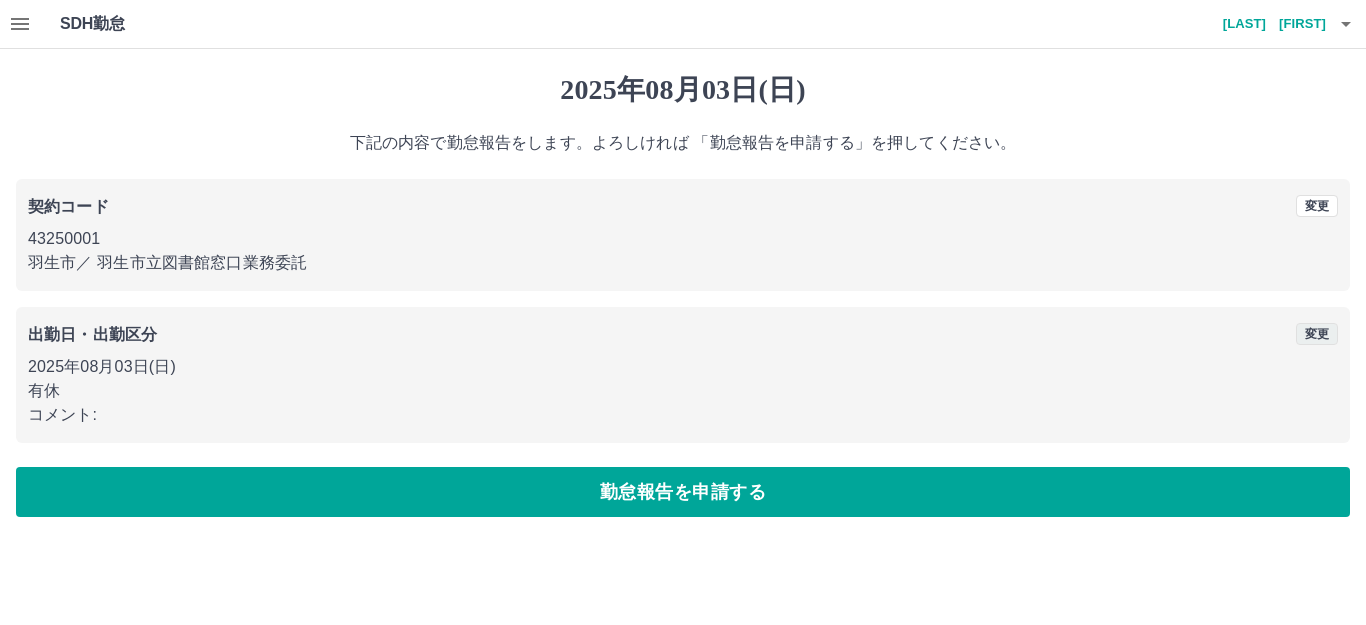 click on "変更" at bounding box center [1317, 334] 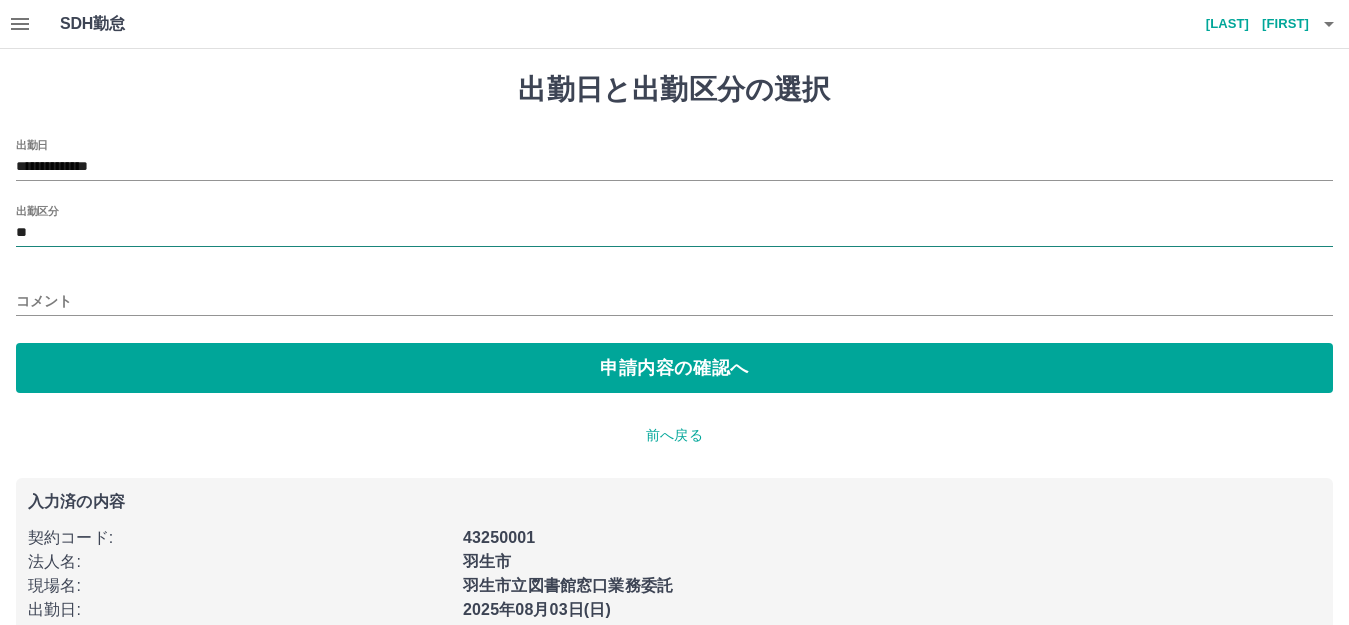 click on "**" at bounding box center (674, 233) 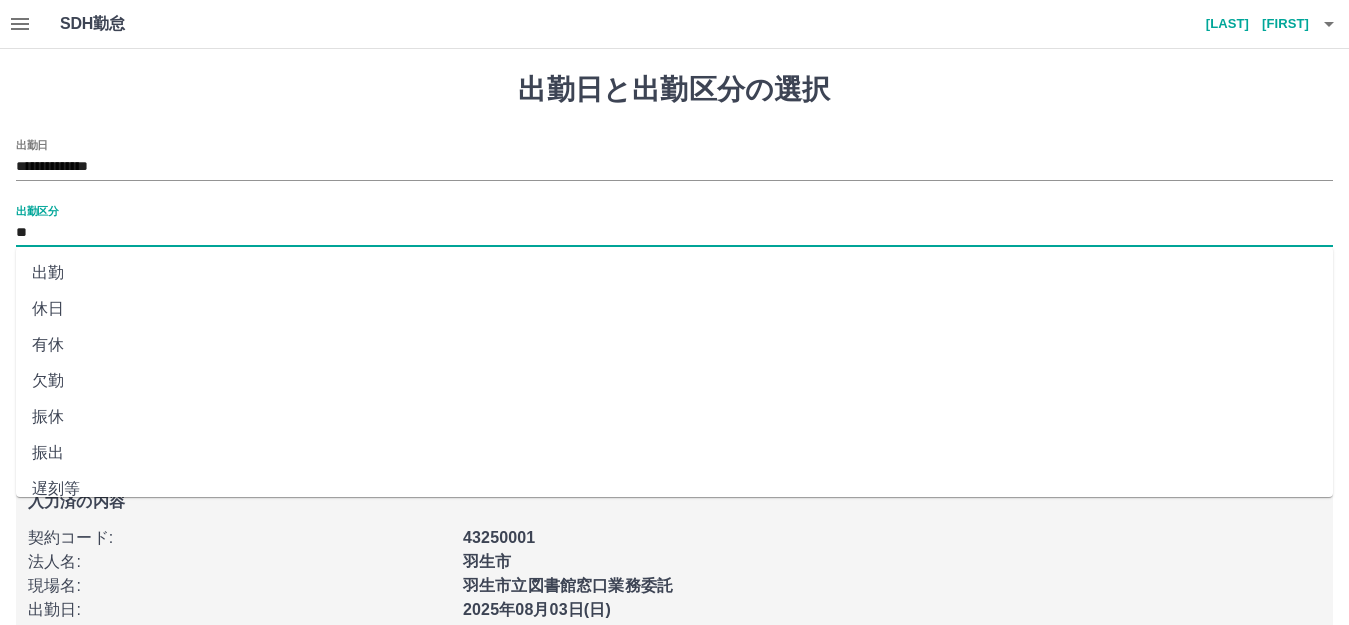 click on "出勤" at bounding box center (674, 273) 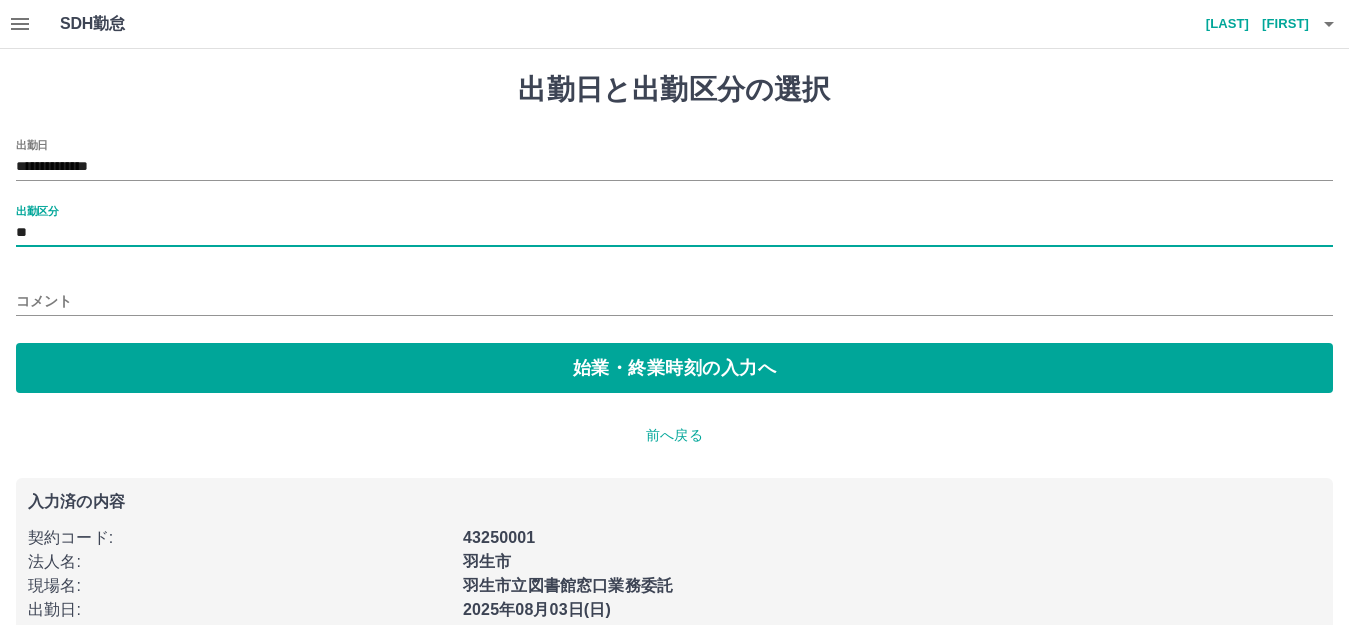click on "コメント" at bounding box center (674, 301) 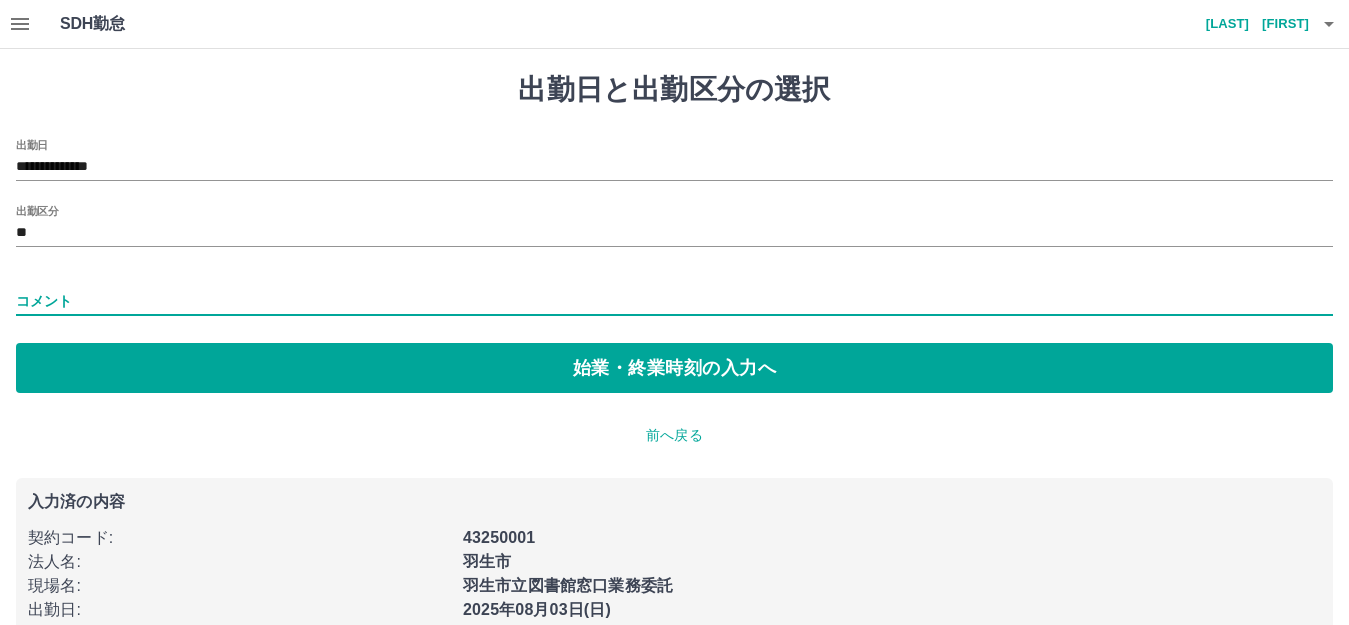 click on "コメント" at bounding box center [674, 301] 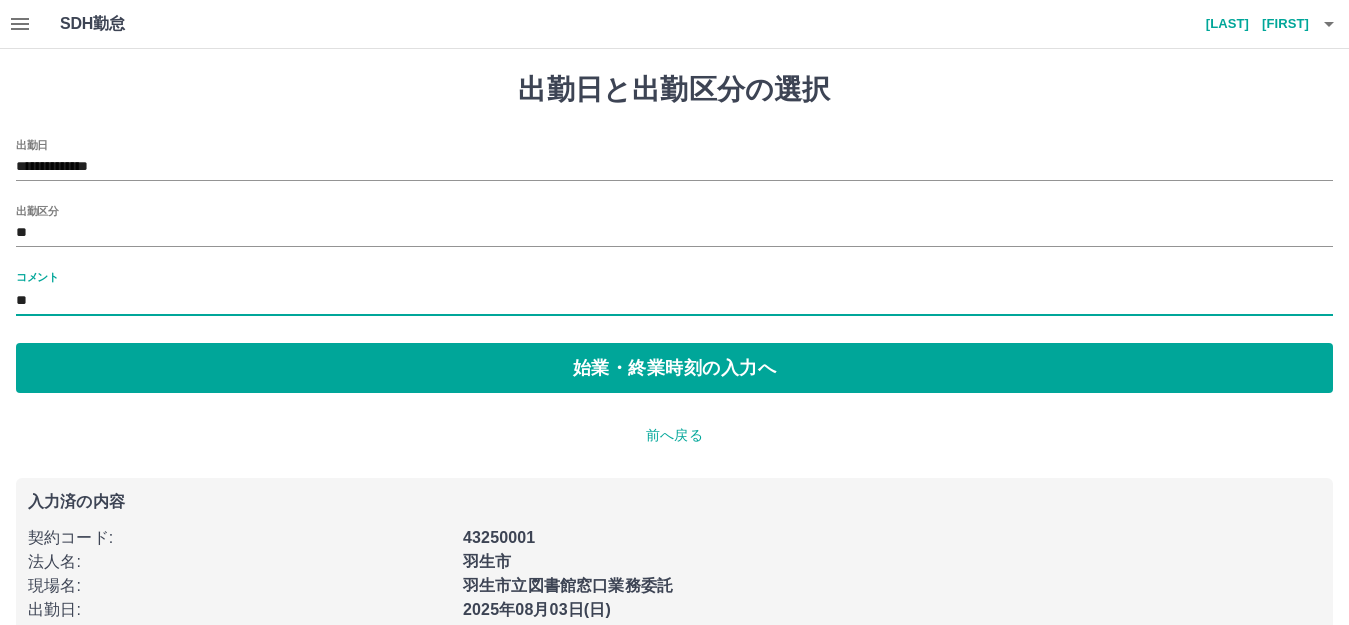 type on "*" 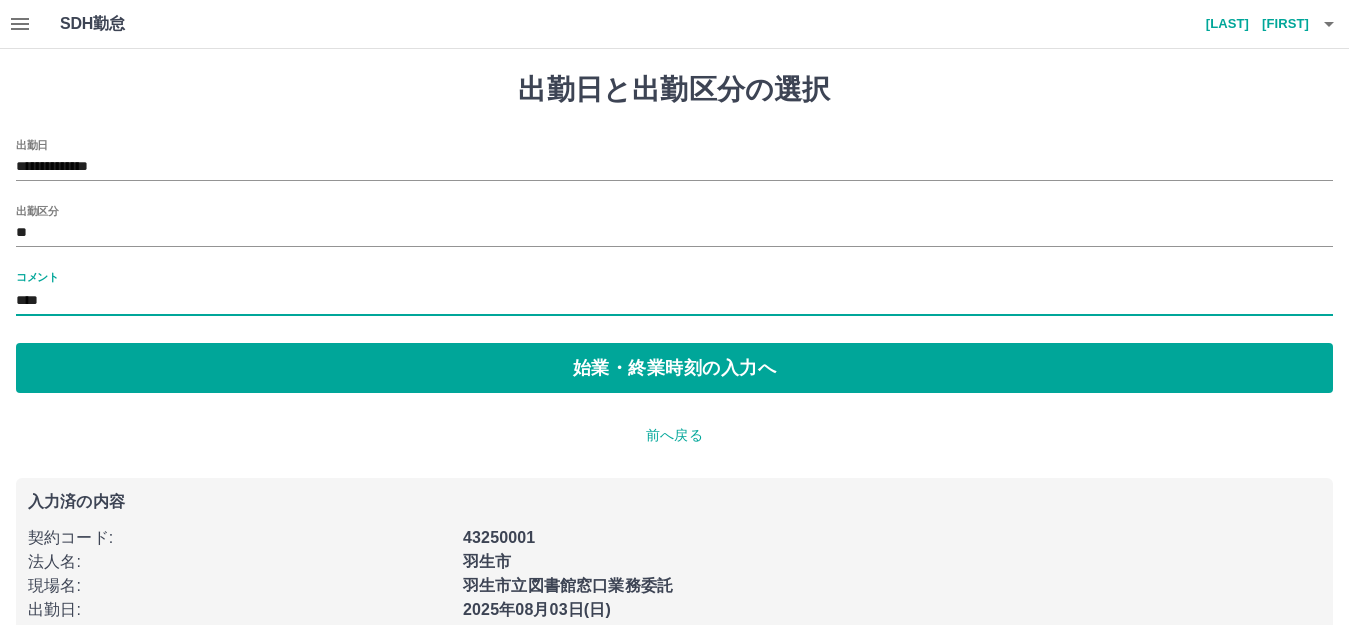 click on "****" at bounding box center (674, 301) 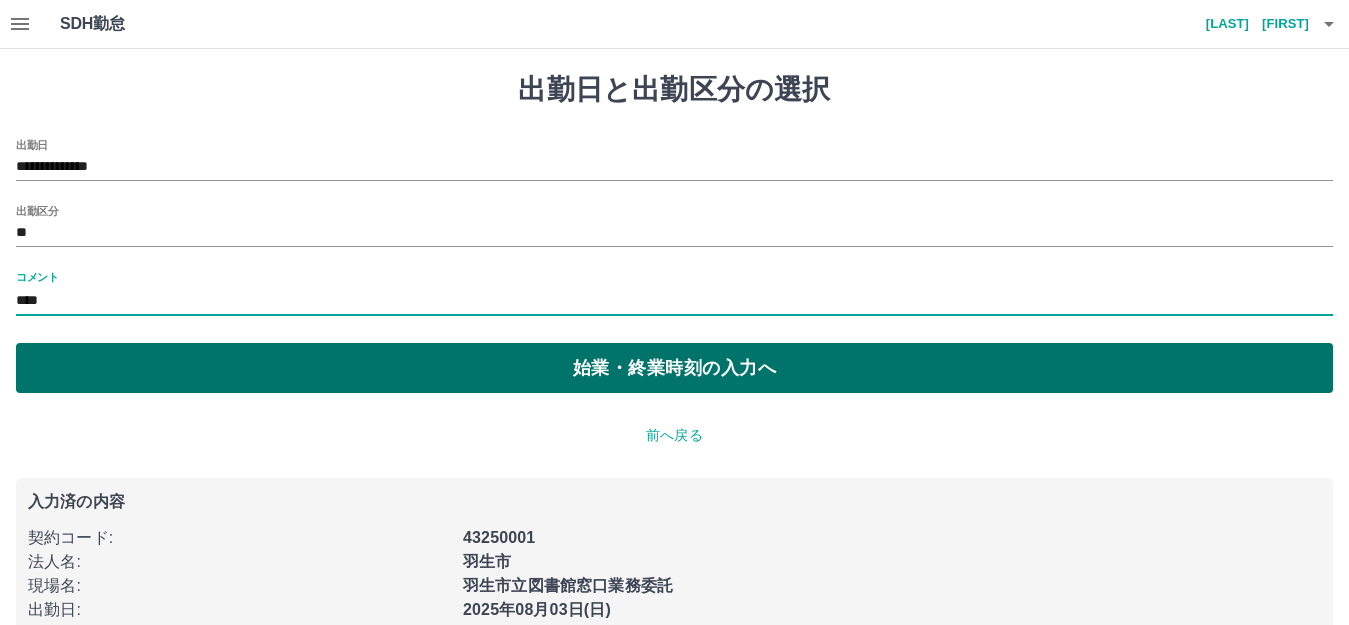 type on "****" 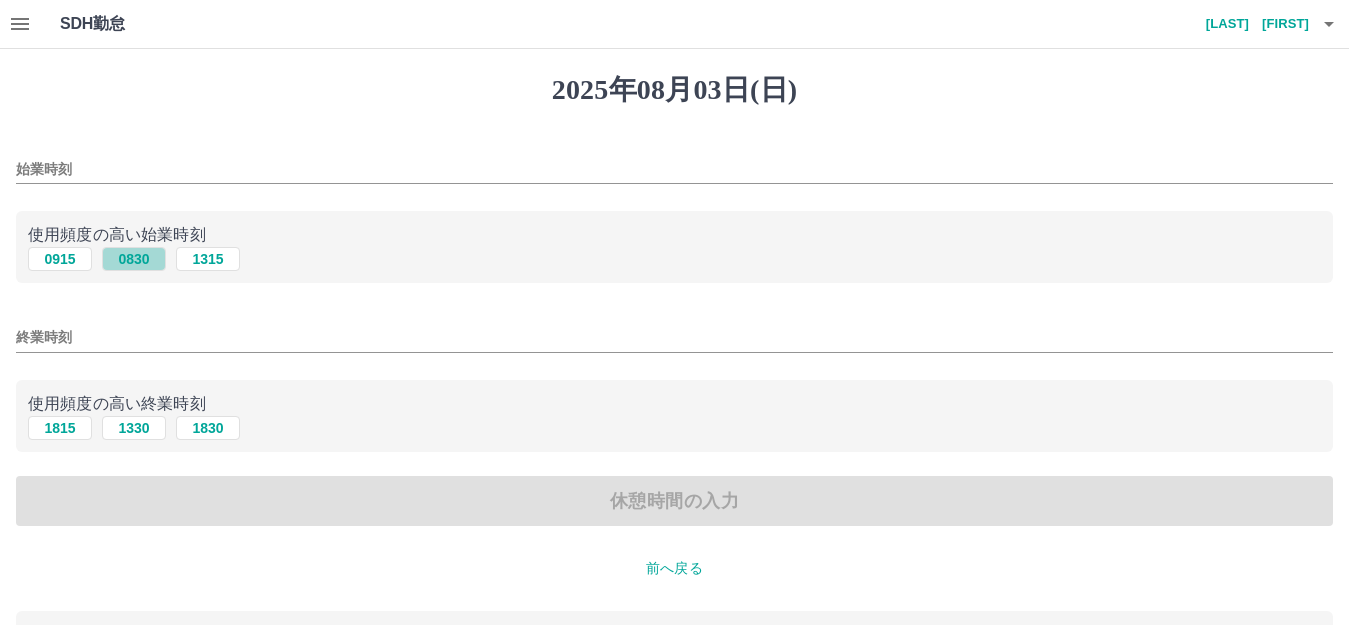 click on "0830" at bounding box center (134, 259) 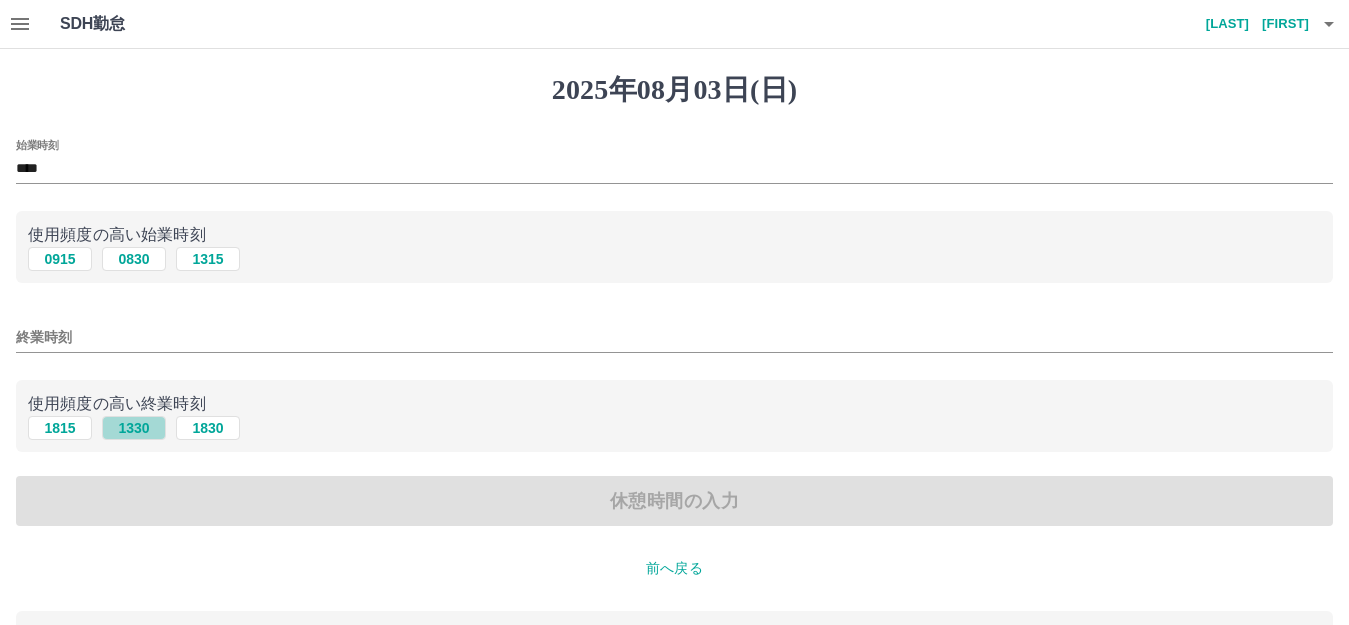 click on "1330" at bounding box center (134, 428) 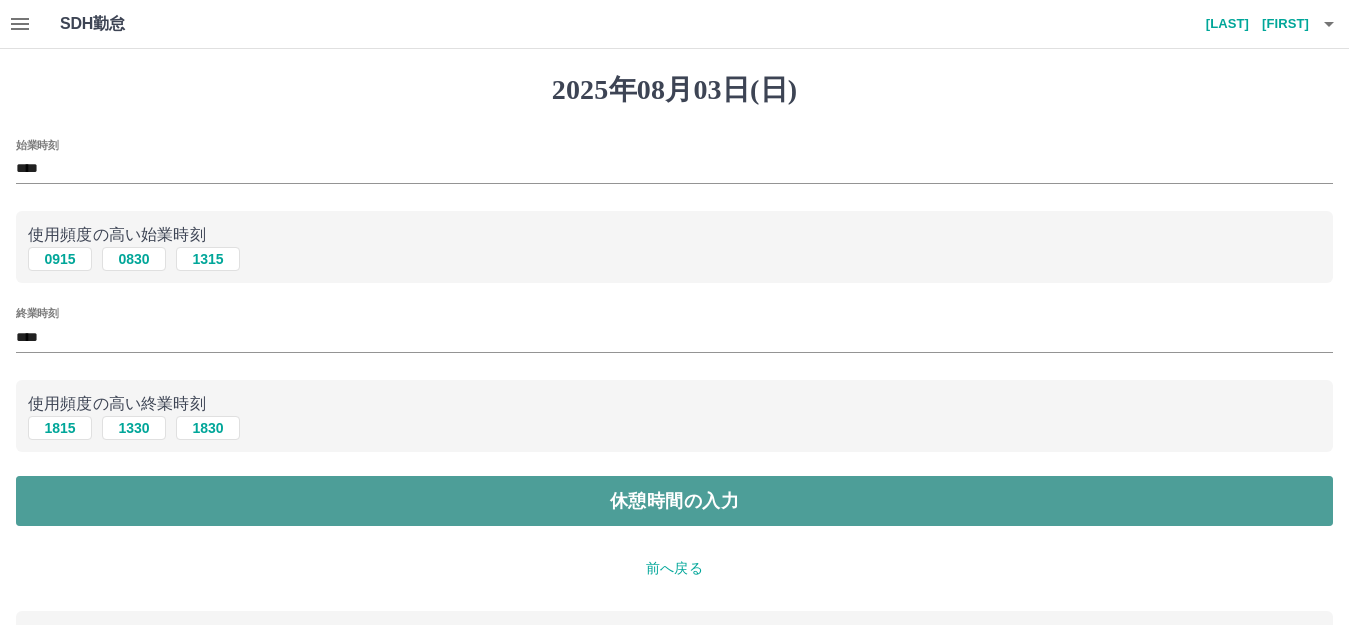 click on "休憩時間の入力" at bounding box center (674, 501) 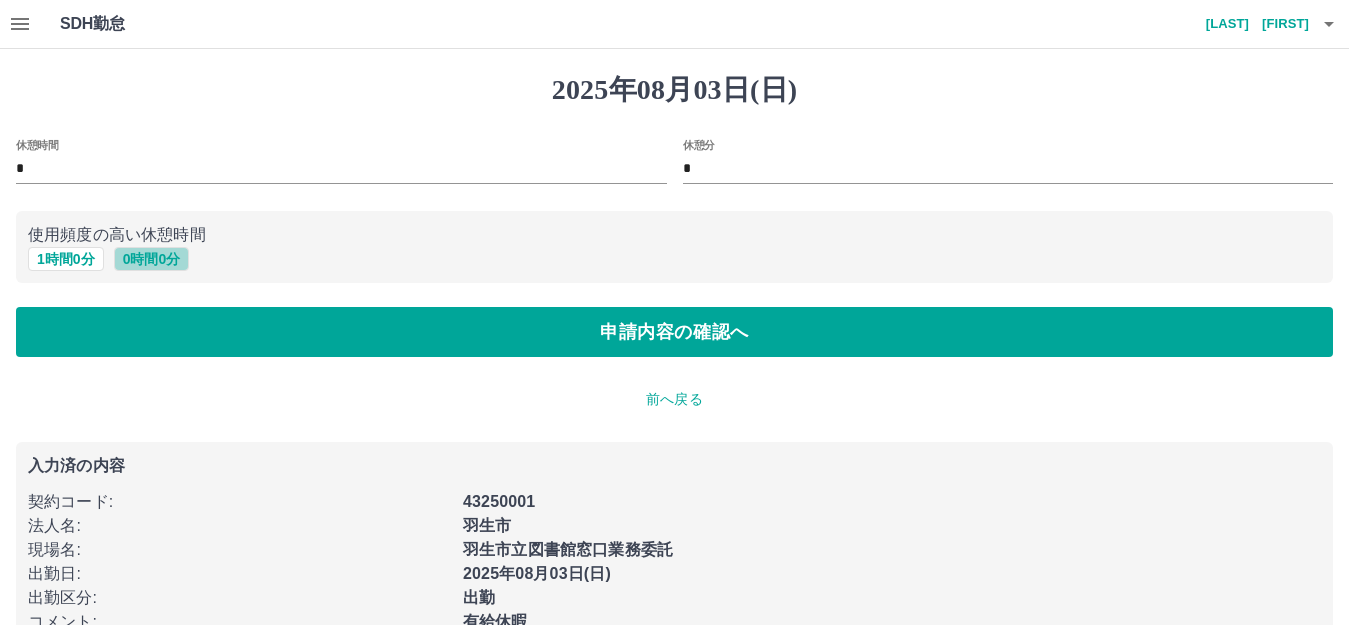 click on "0 時間 0 分" at bounding box center [152, 259] 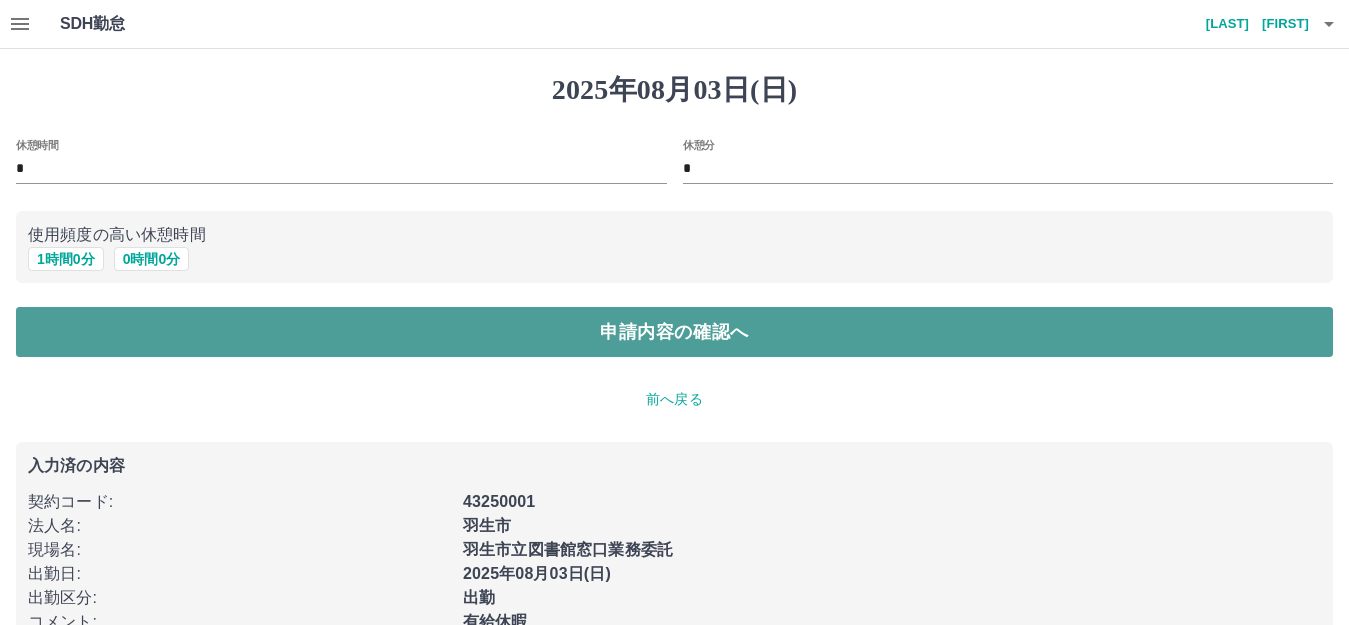 click on "申請内容の確認へ" at bounding box center (674, 332) 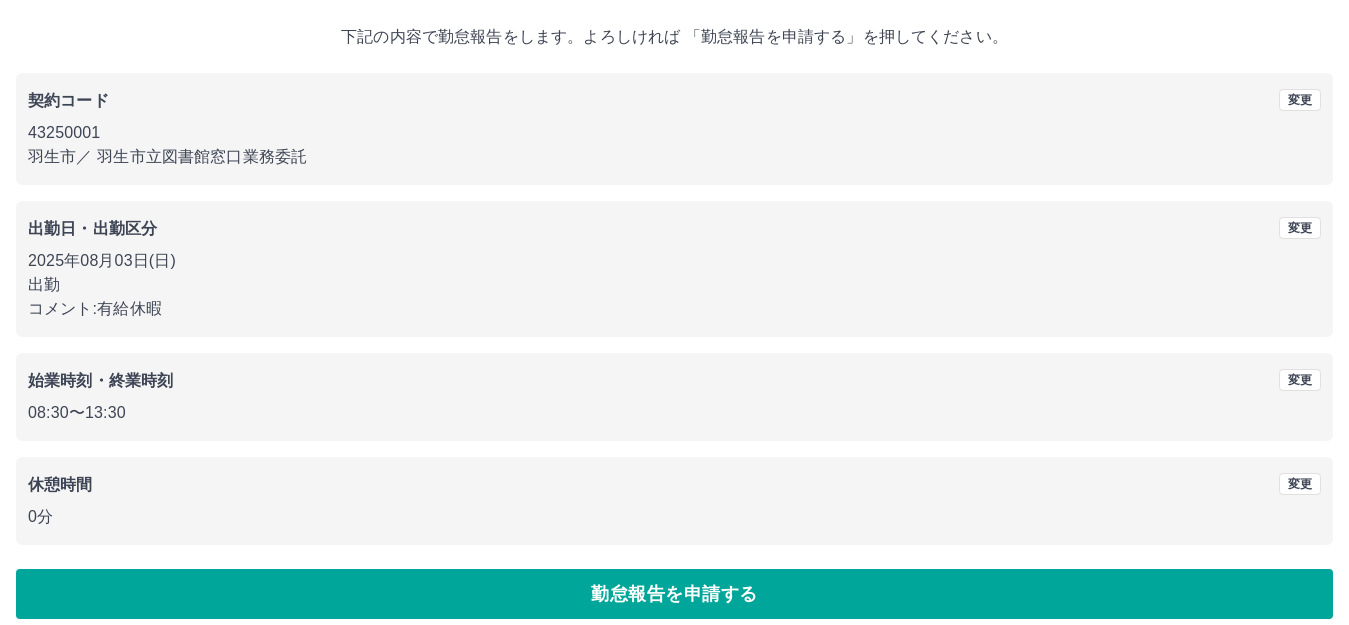 scroll, scrollTop: 124, scrollLeft: 0, axis: vertical 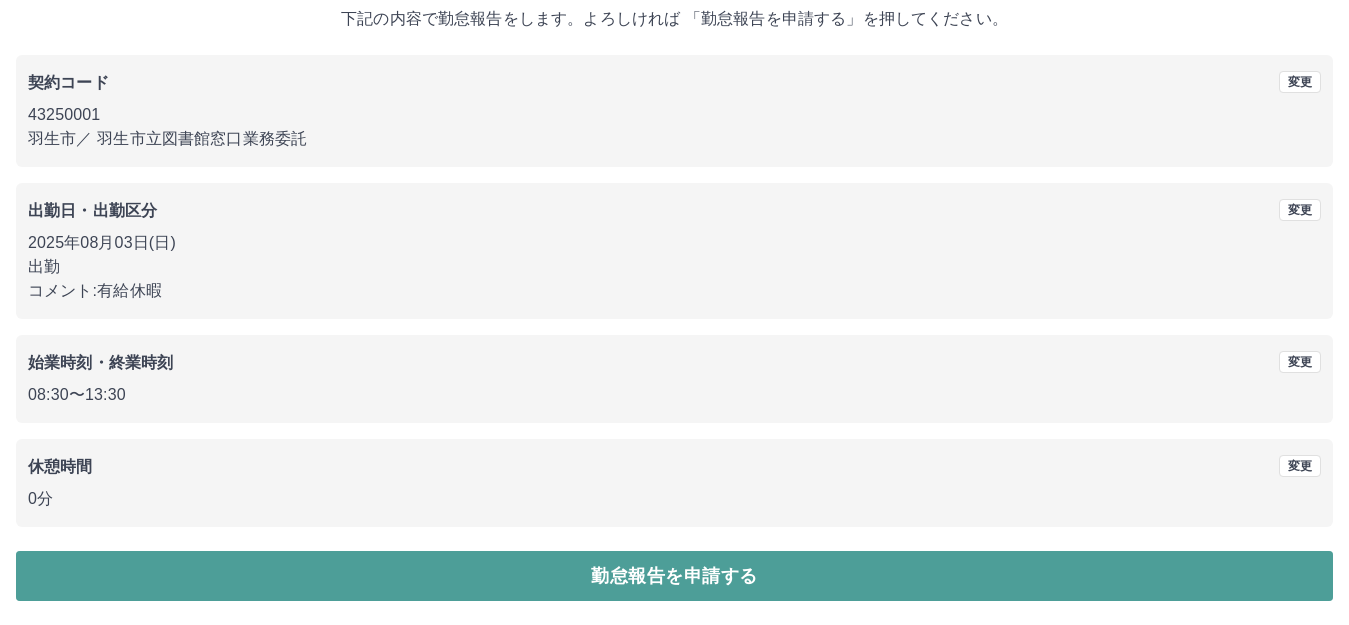 click on "勤怠報告を申請する" at bounding box center [674, 576] 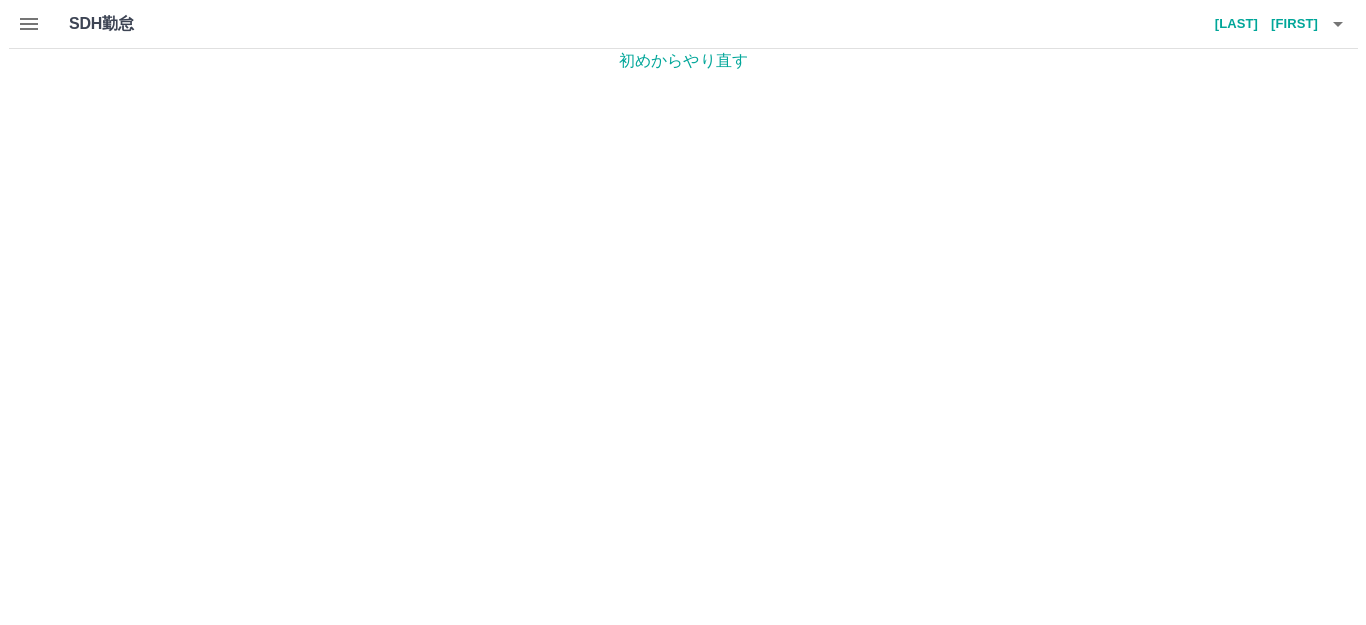 scroll, scrollTop: 0, scrollLeft: 0, axis: both 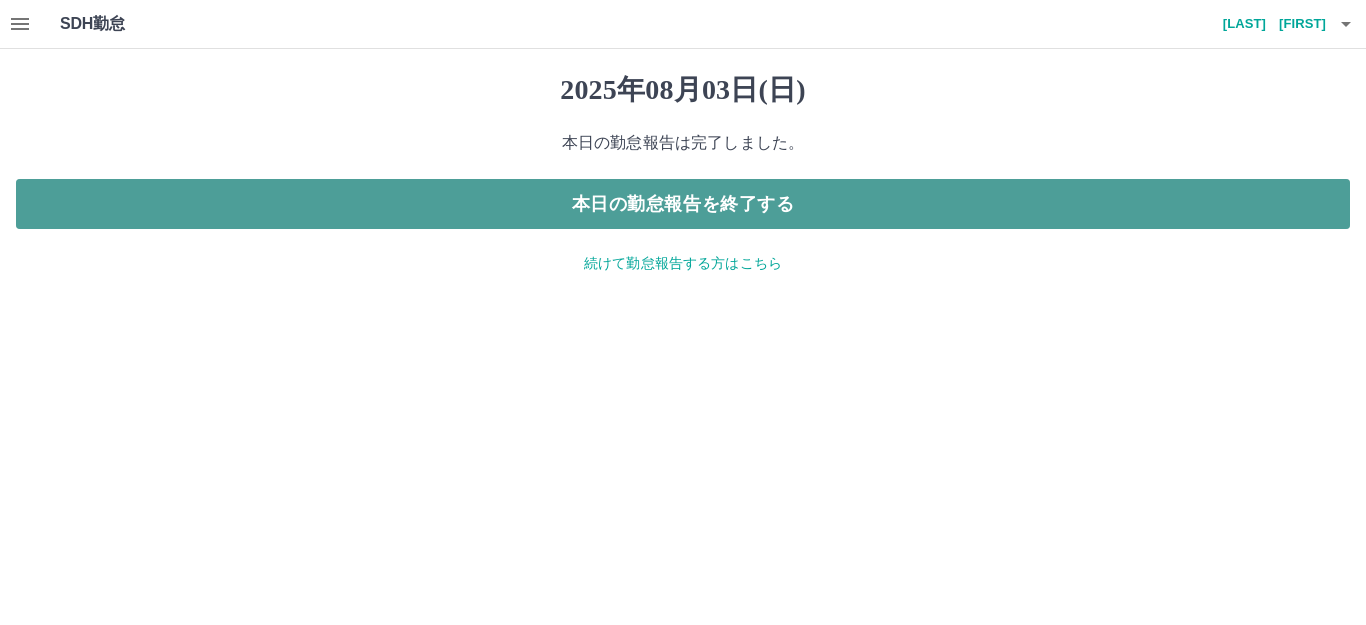 click on "本日の勤怠報告を終了する" at bounding box center [683, 204] 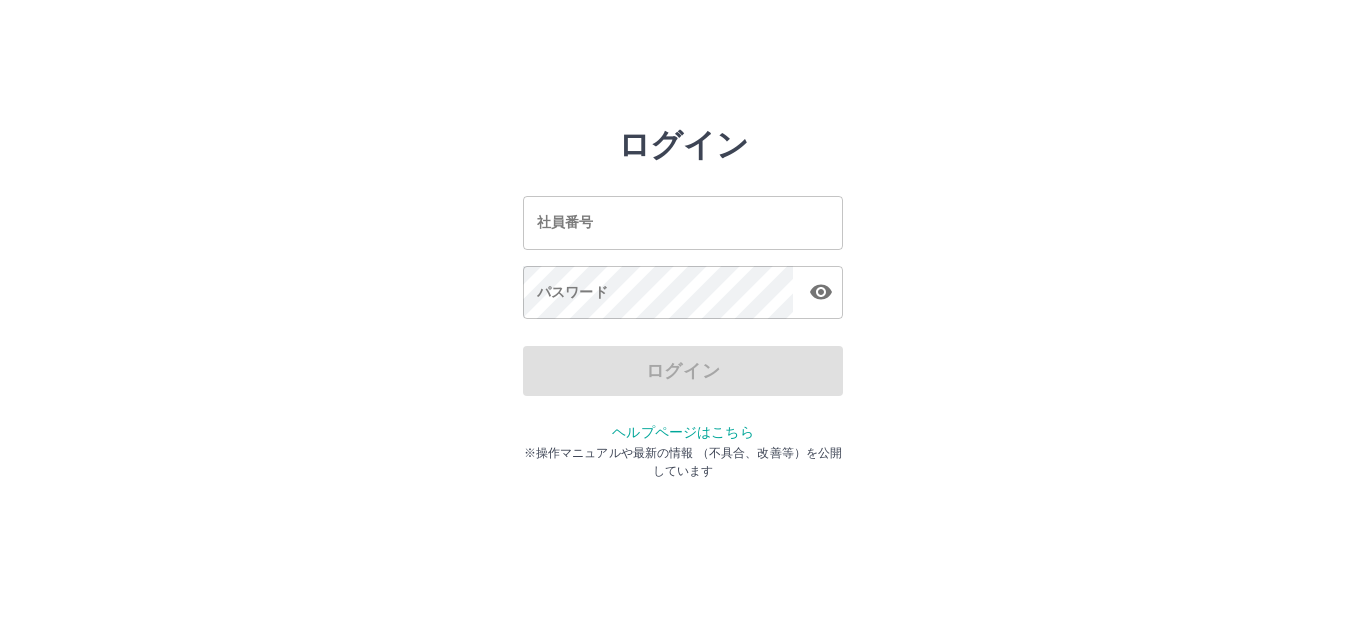 scroll, scrollTop: 0, scrollLeft: 0, axis: both 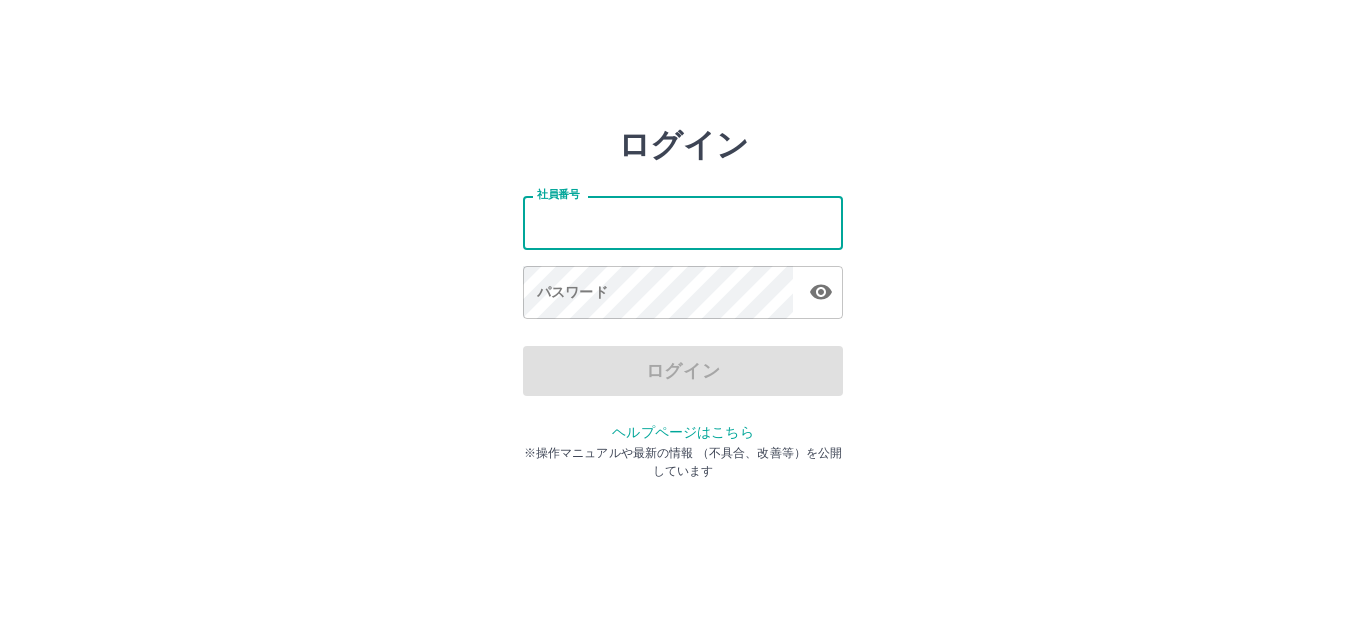 click on "社員番号" at bounding box center [683, 222] 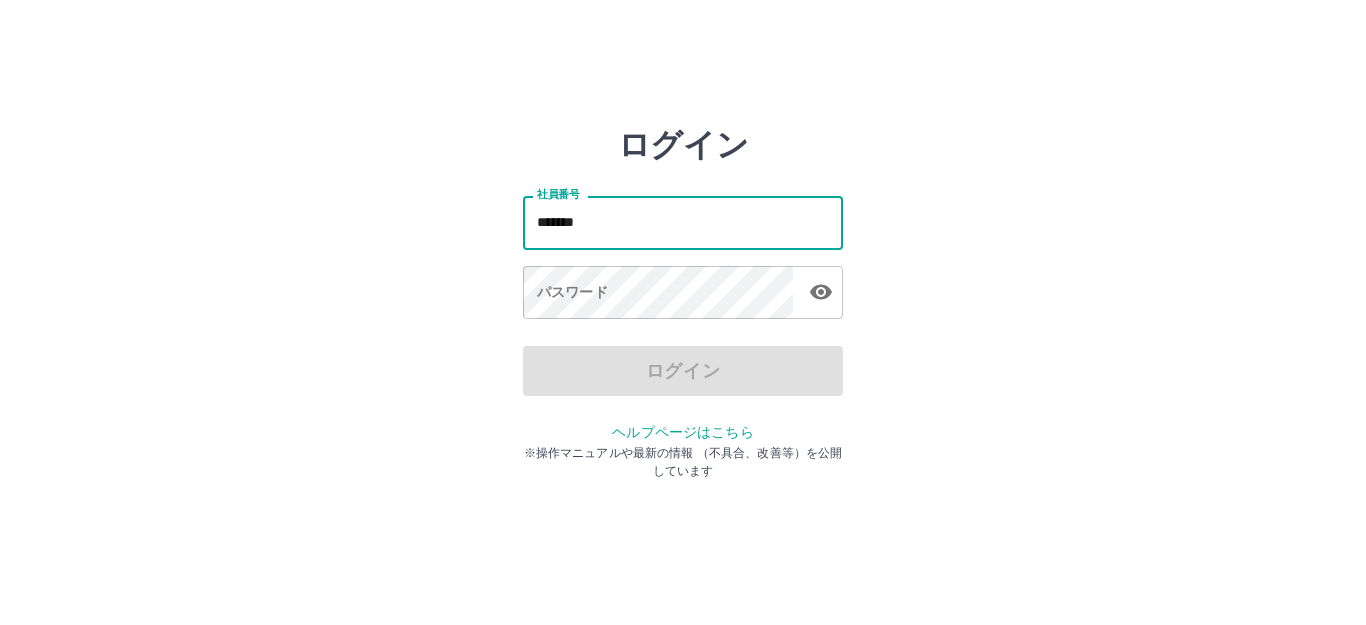 type on "*******" 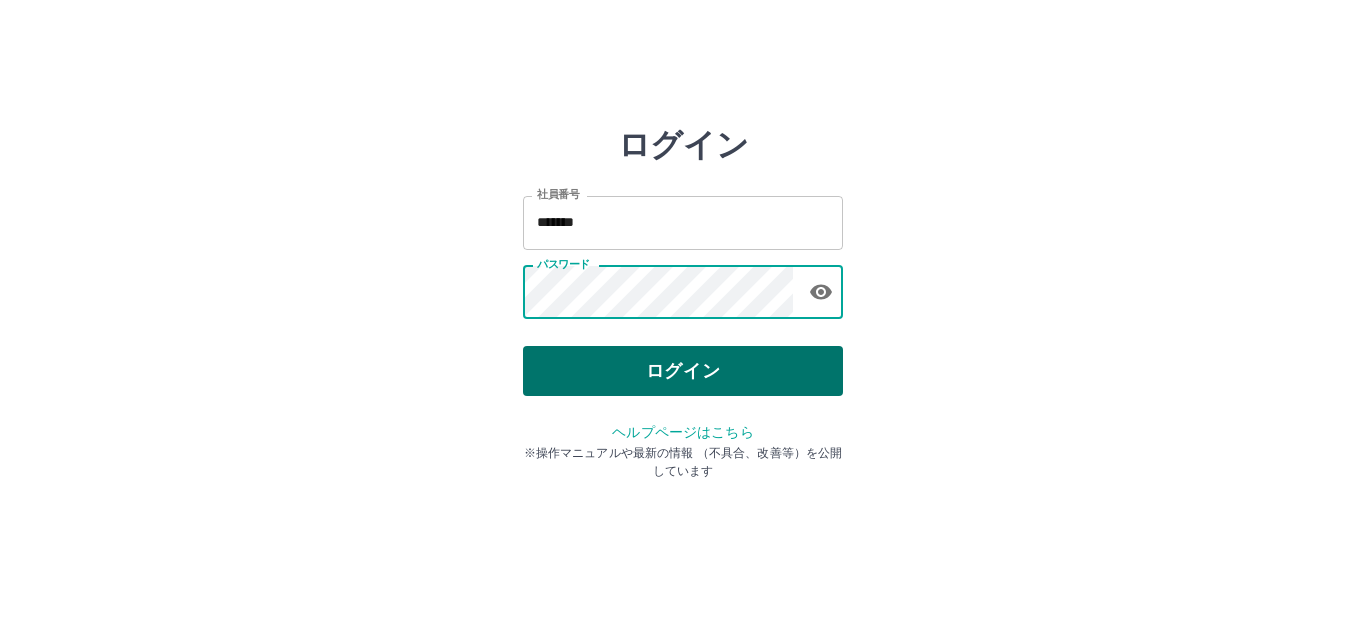 click on "ログイン" at bounding box center (683, 371) 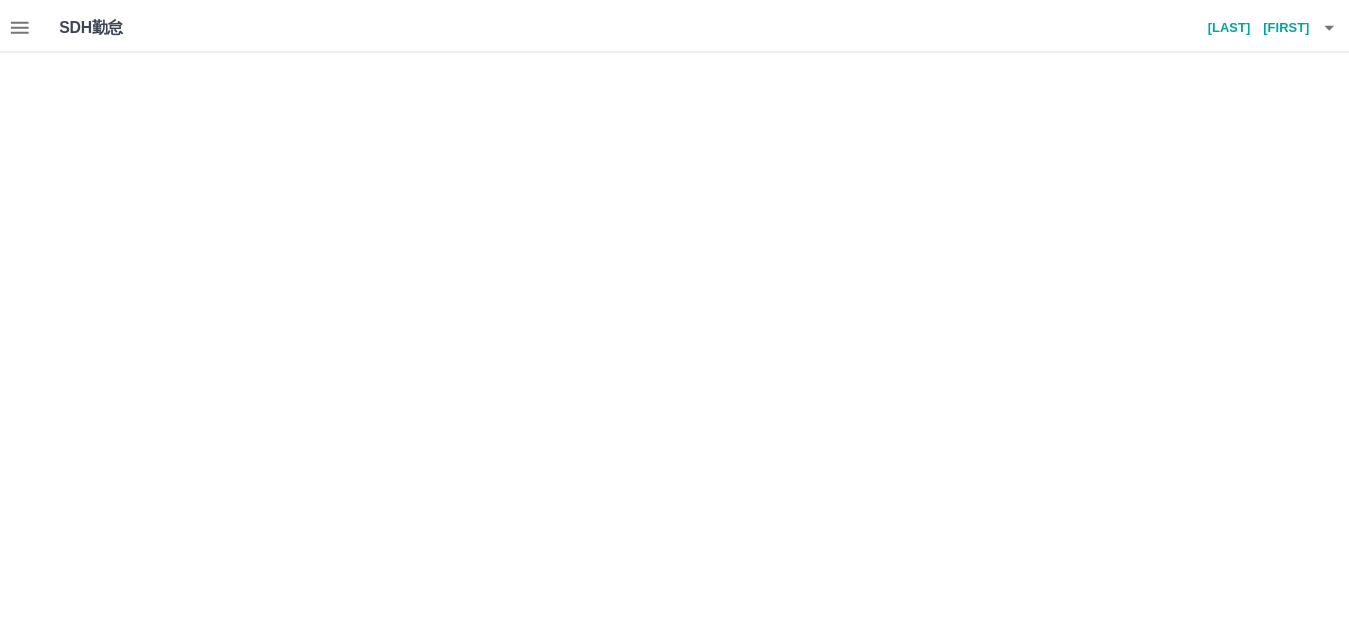 scroll, scrollTop: 0, scrollLeft: 0, axis: both 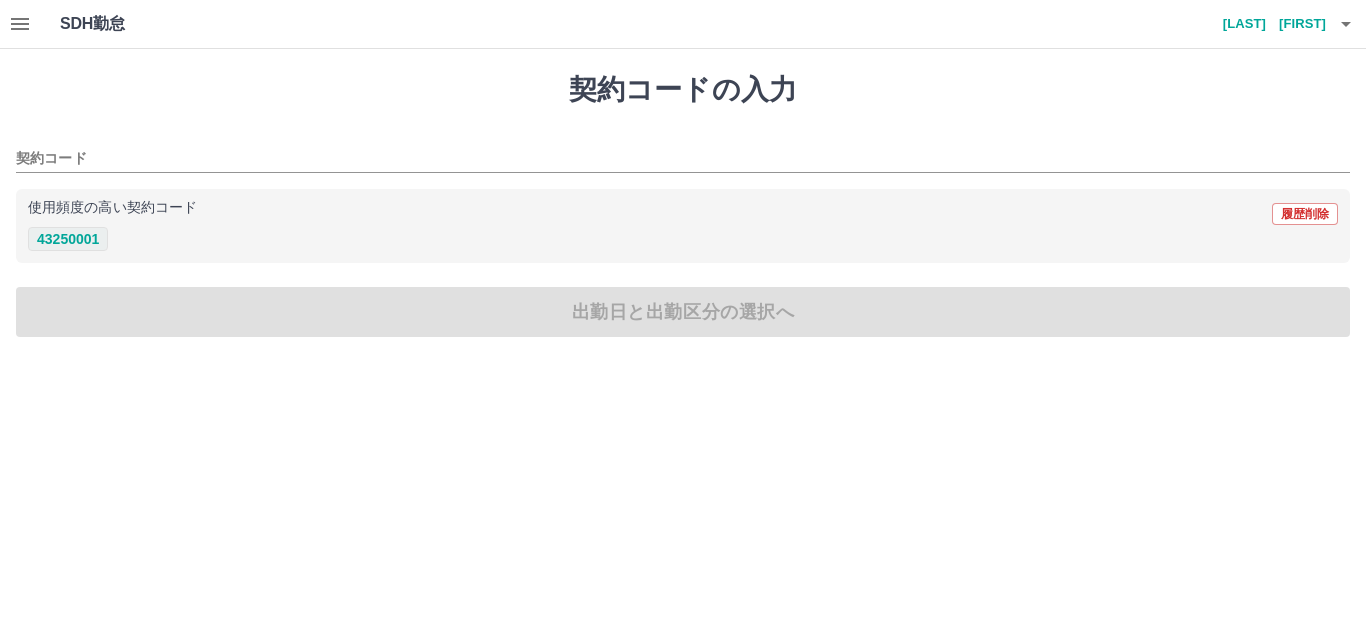 click on "43250001" at bounding box center (68, 239) 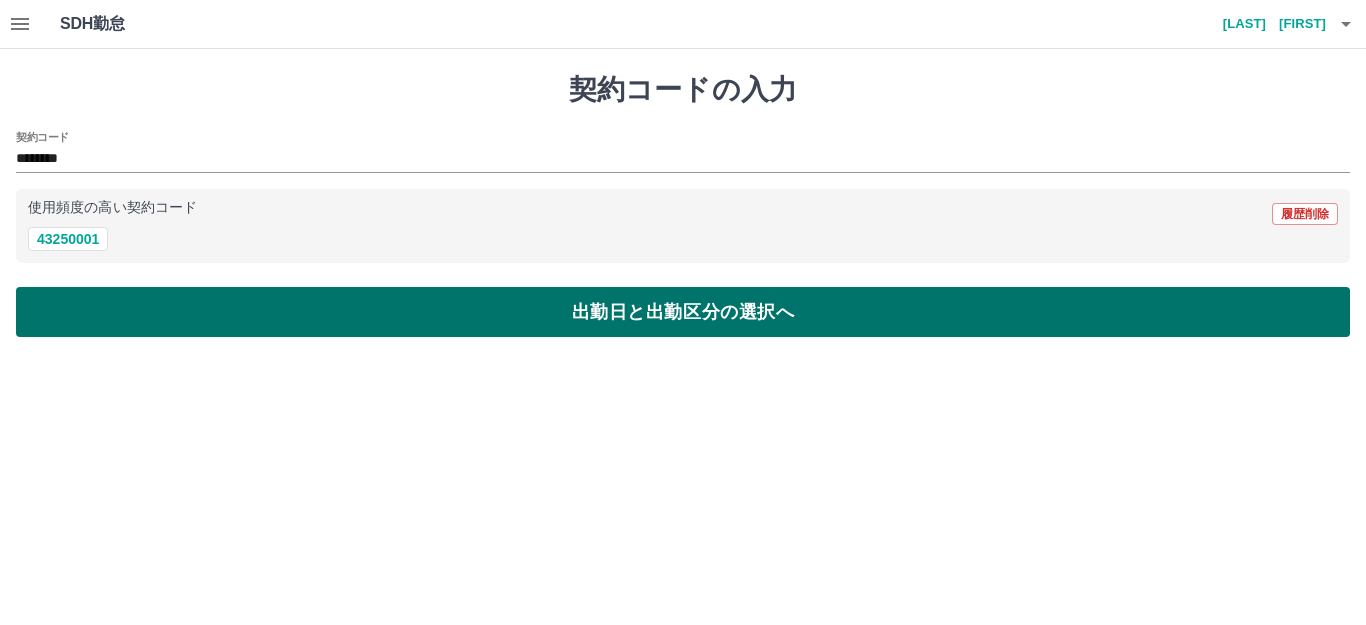 click on "出勤日と出勤区分の選択へ" at bounding box center [683, 312] 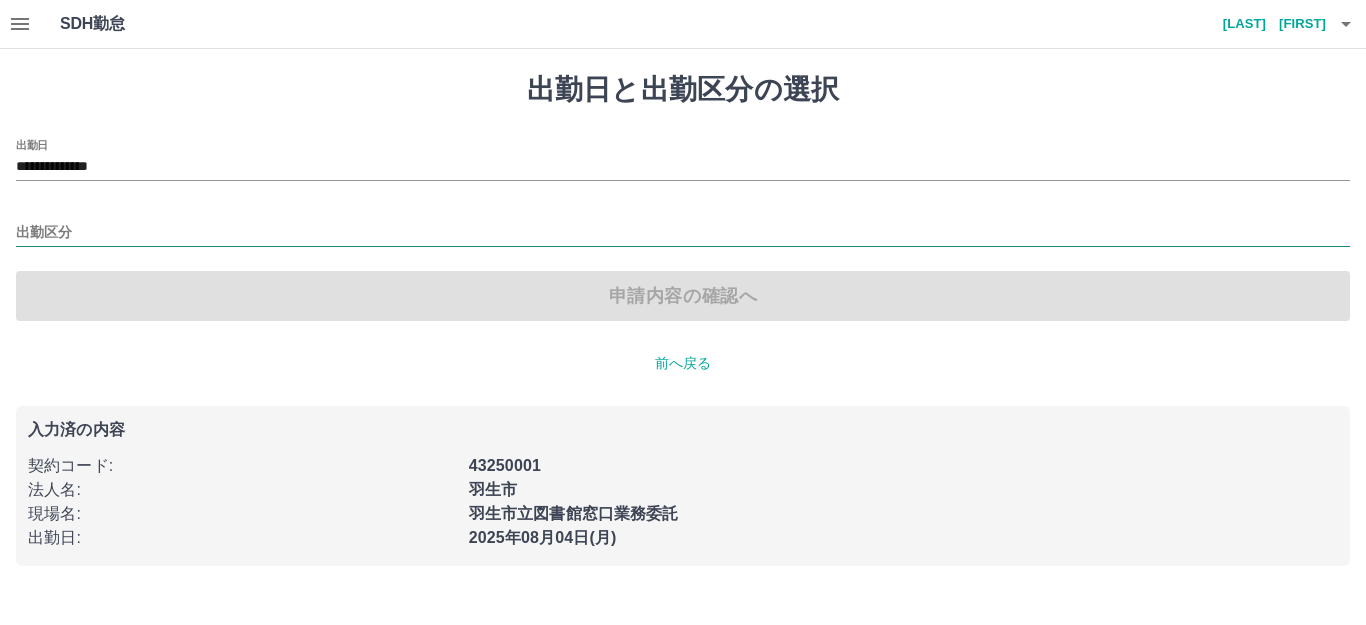 click on "出勤区分" at bounding box center [683, 233] 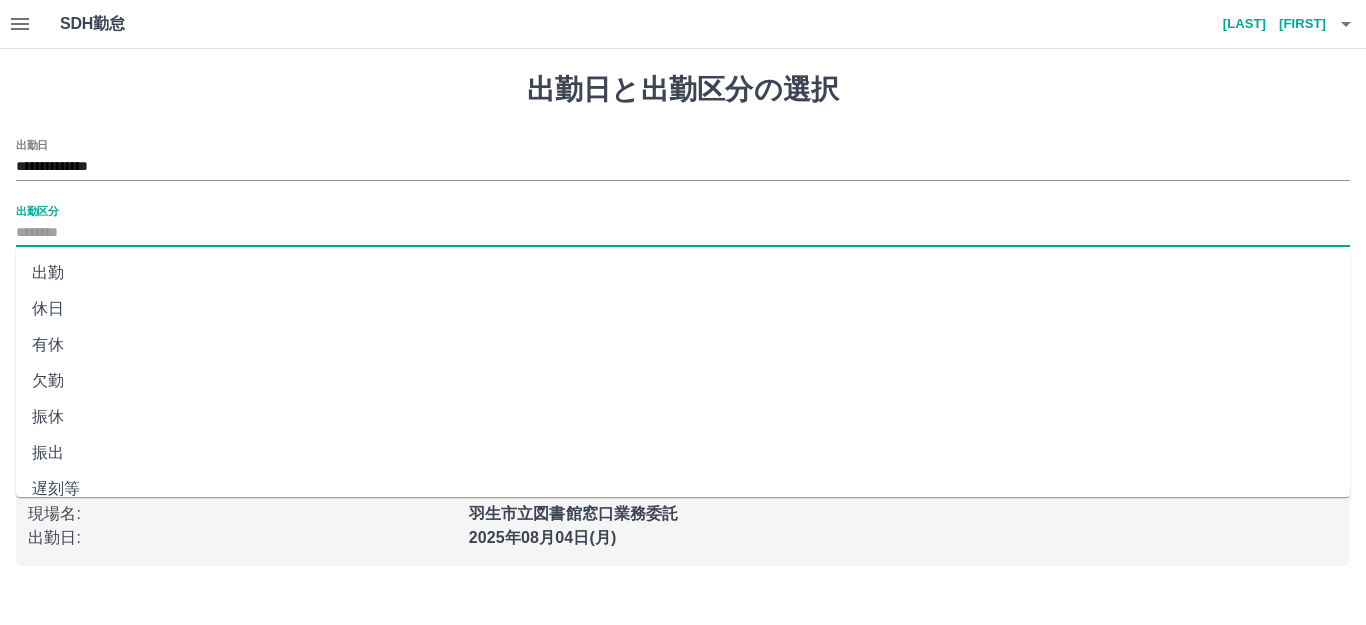click on "出勤" at bounding box center [683, 273] 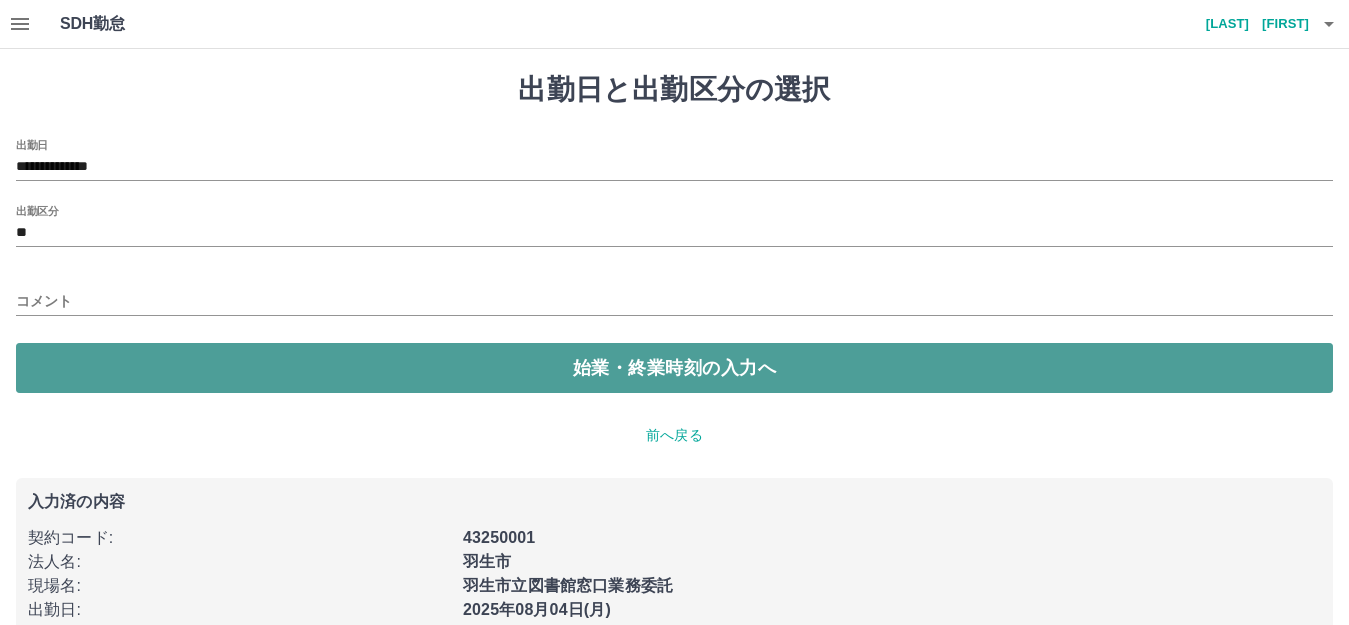 click on "始業・終業時刻の入力へ" at bounding box center (674, 368) 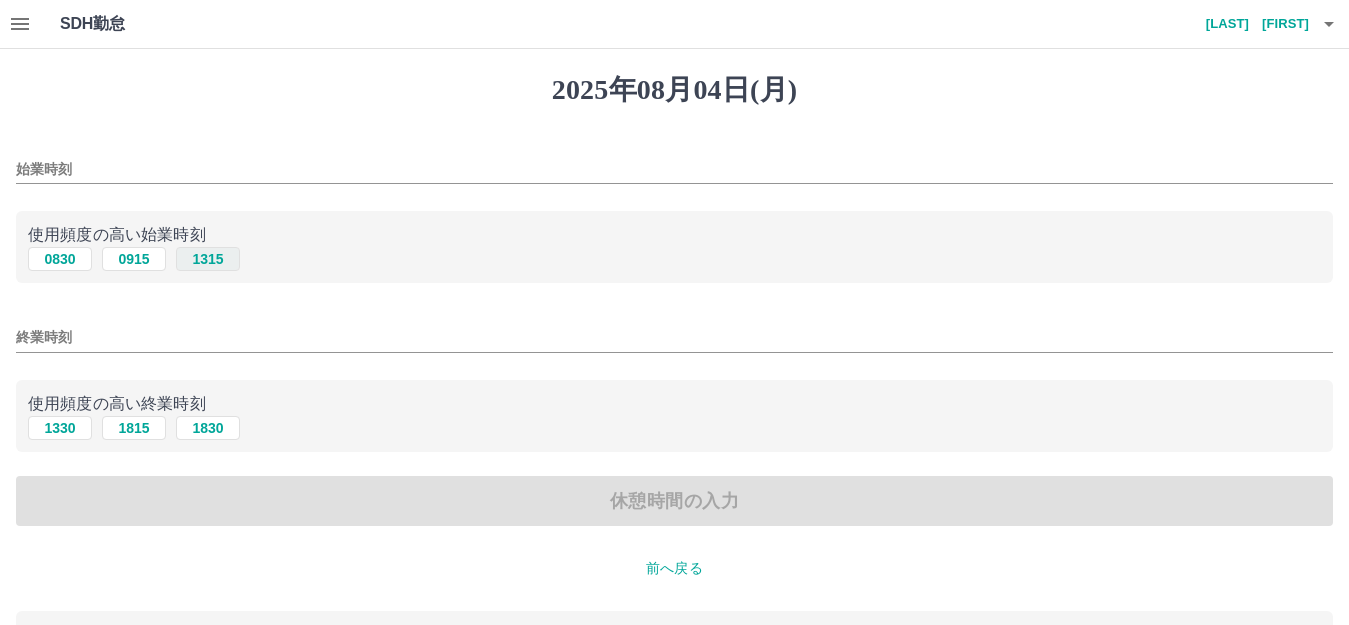 click on "1315" at bounding box center (208, 259) 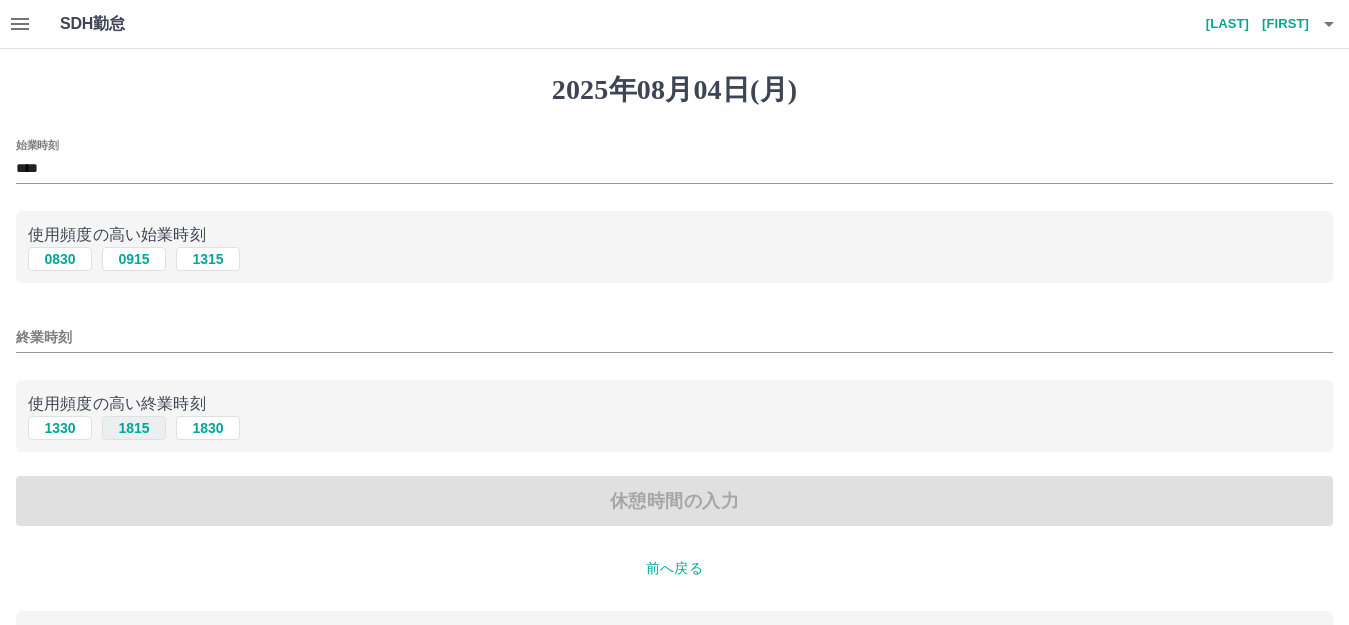 click on "1815" at bounding box center (134, 428) 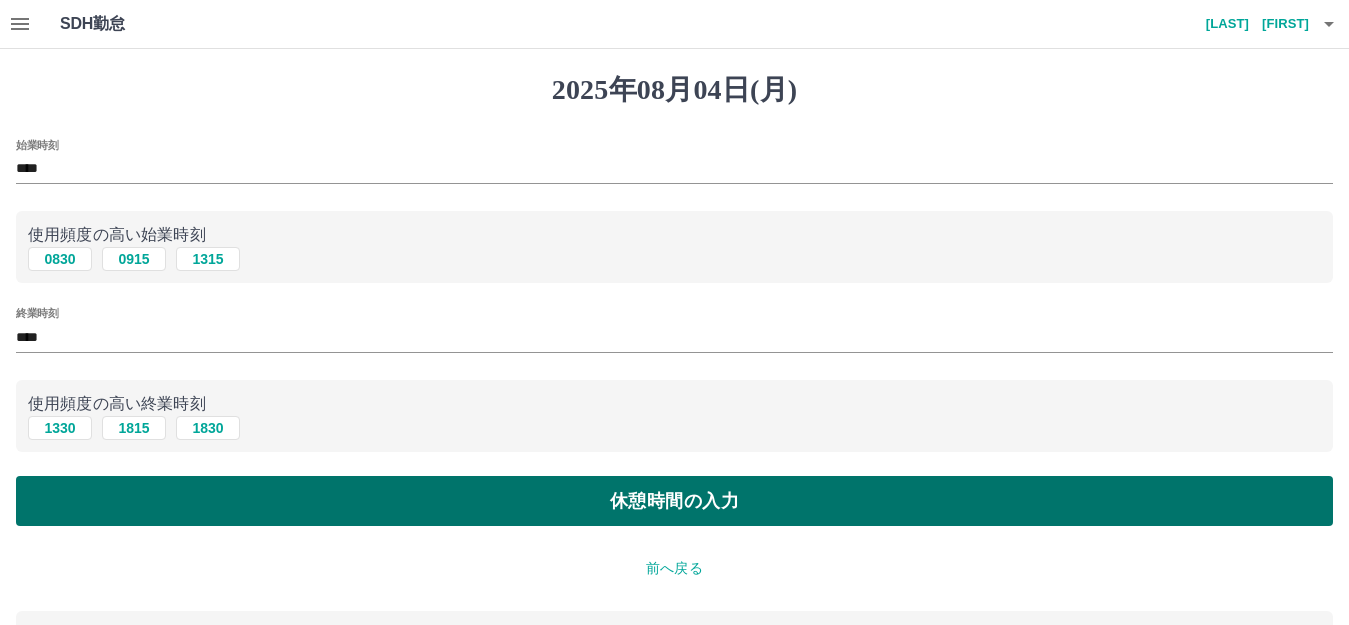 click on "休憩時間の入力" at bounding box center (674, 501) 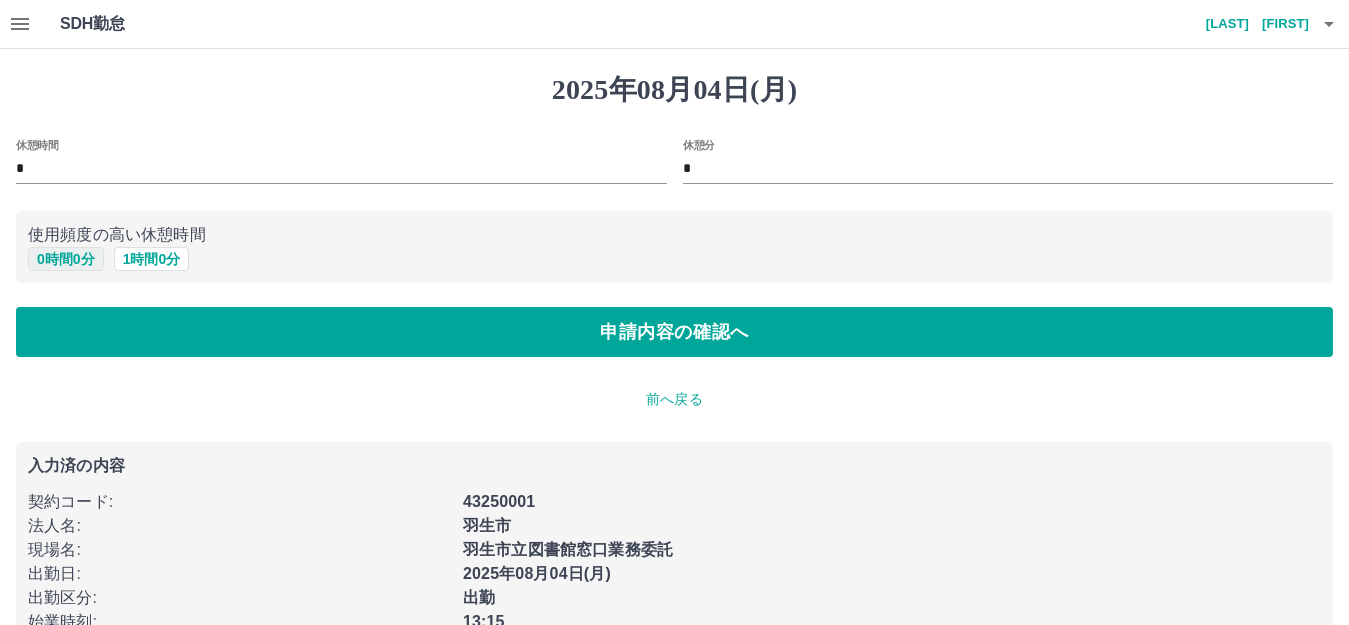 click on "0 時間 0 分" at bounding box center [66, 259] 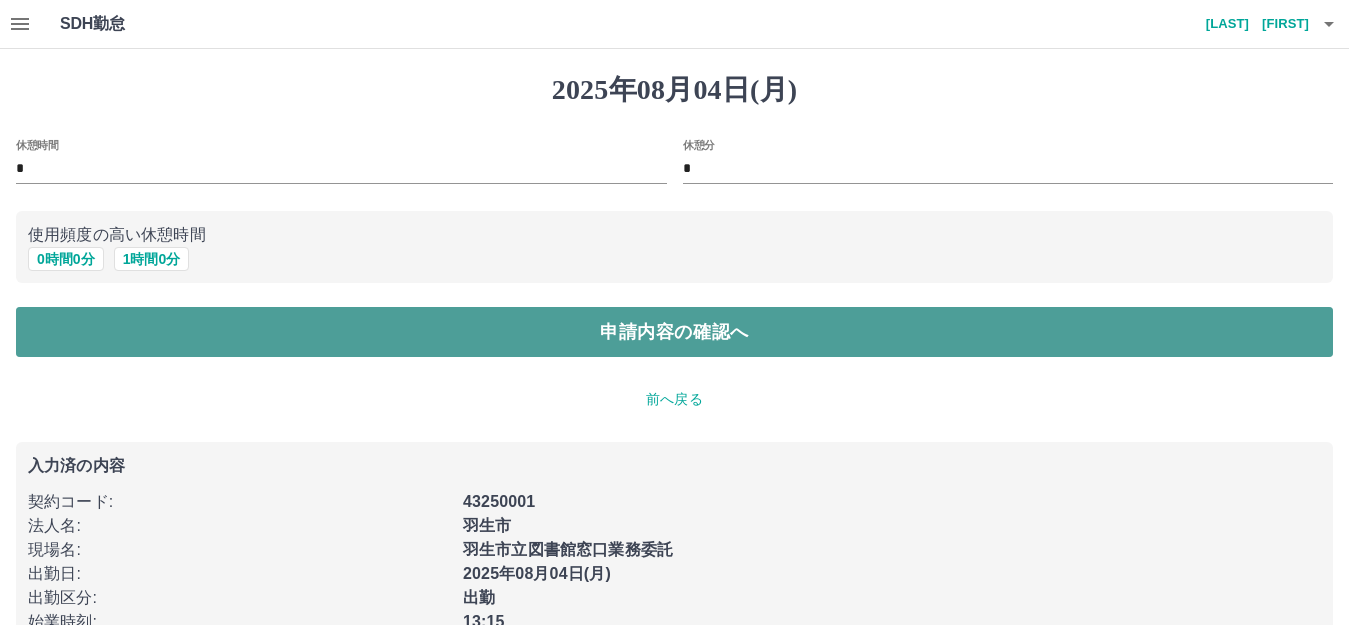 click on "申請内容の確認へ" at bounding box center [674, 332] 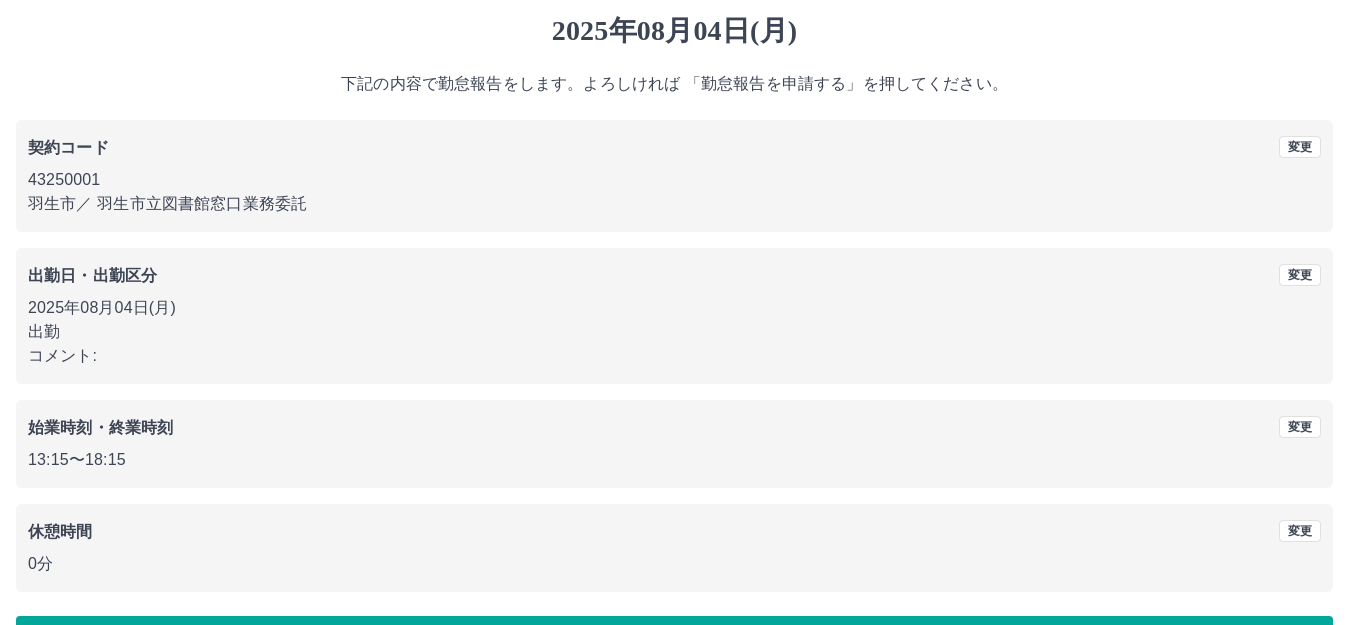 scroll, scrollTop: 124, scrollLeft: 0, axis: vertical 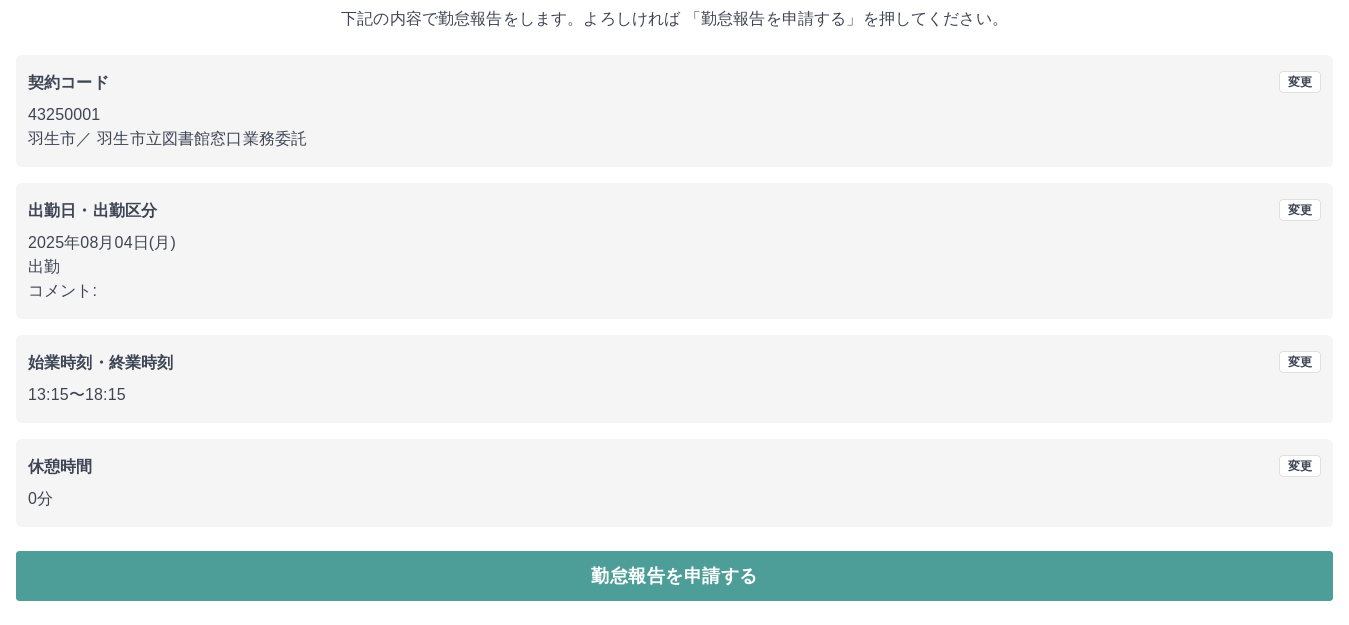 click on "勤怠報告を申請する" at bounding box center (674, 576) 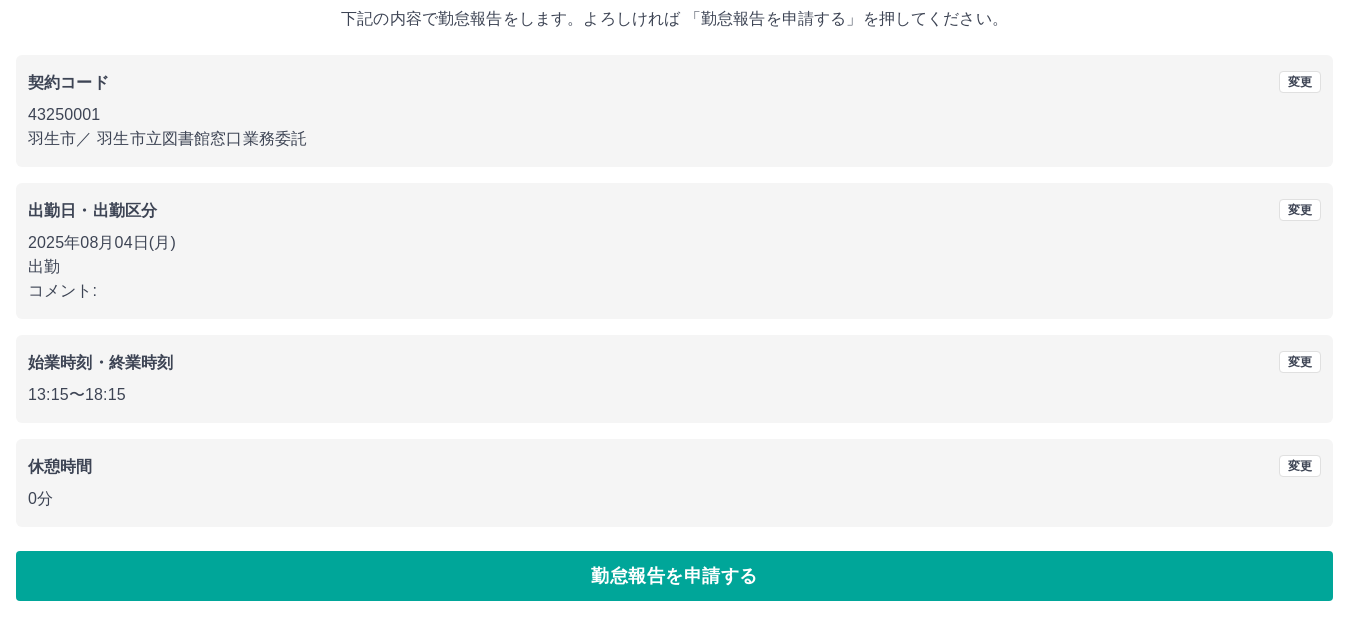 scroll, scrollTop: 0, scrollLeft: 0, axis: both 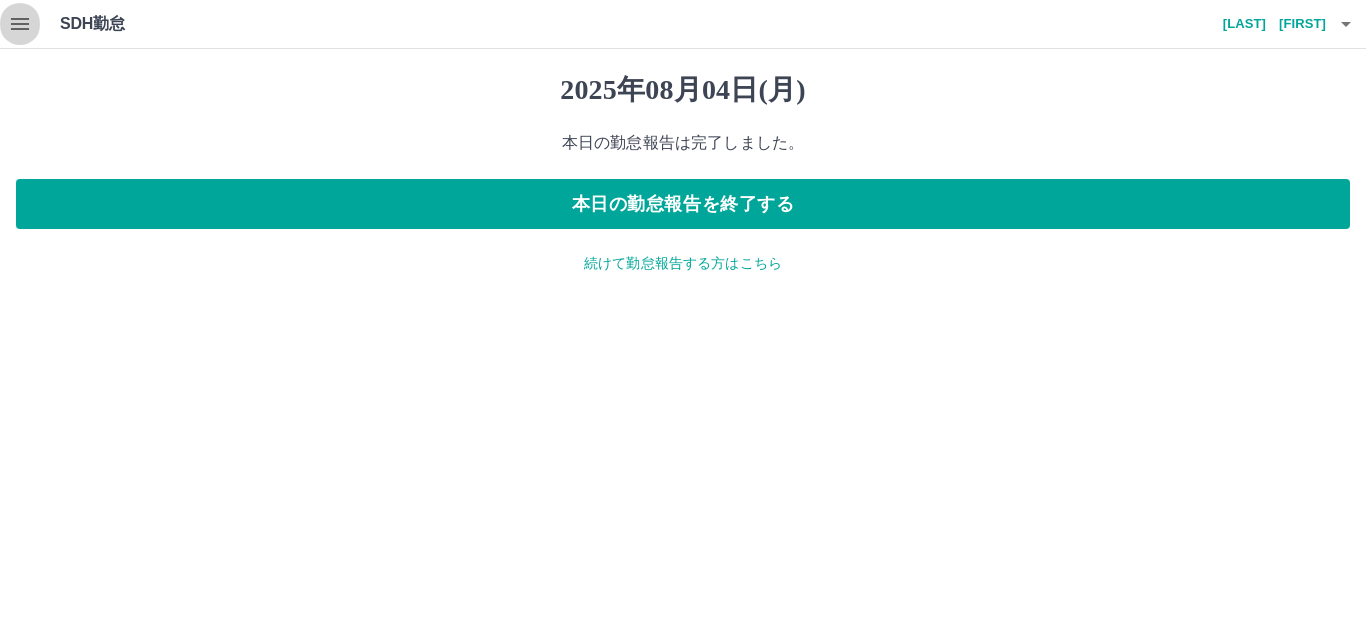 click 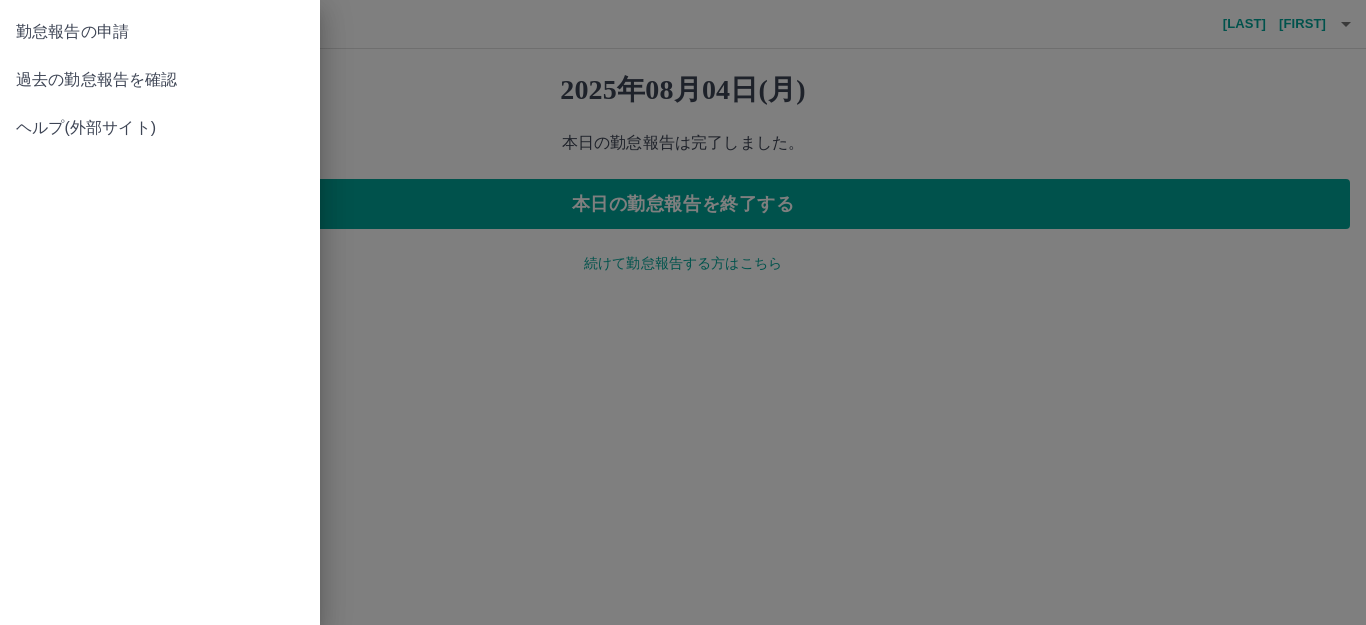 click on "過去の勤怠報告を確認" at bounding box center (160, 80) 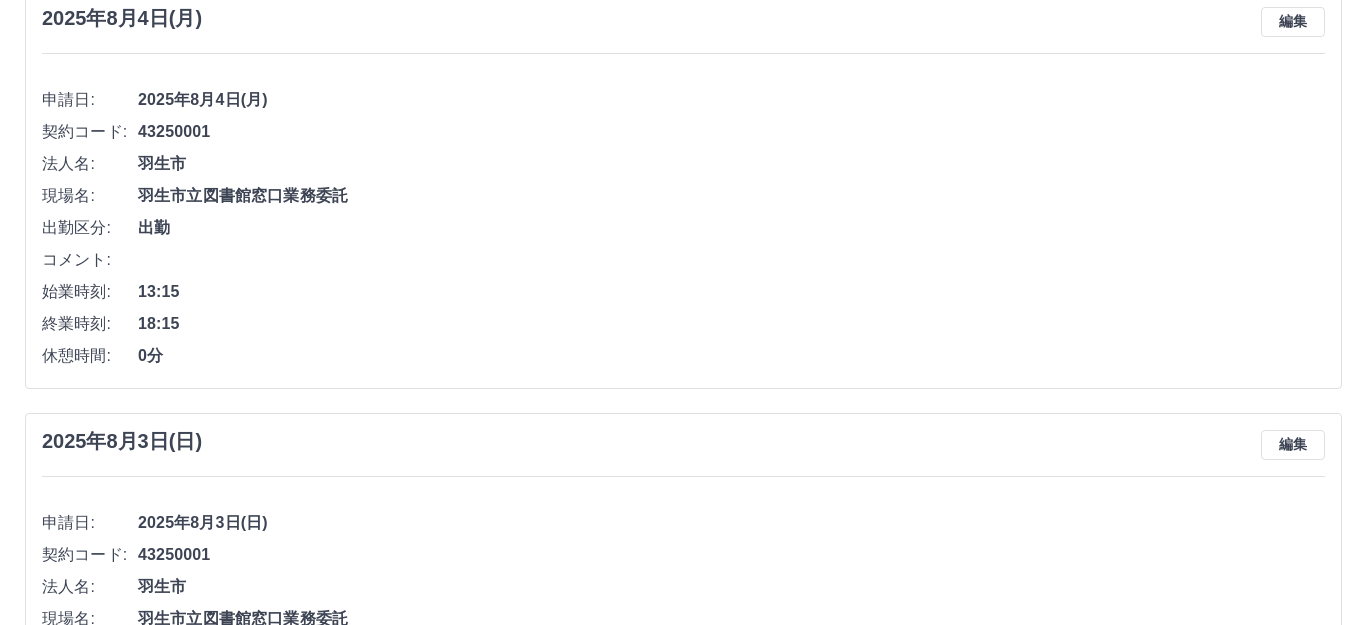 scroll, scrollTop: 0, scrollLeft: 0, axis: both 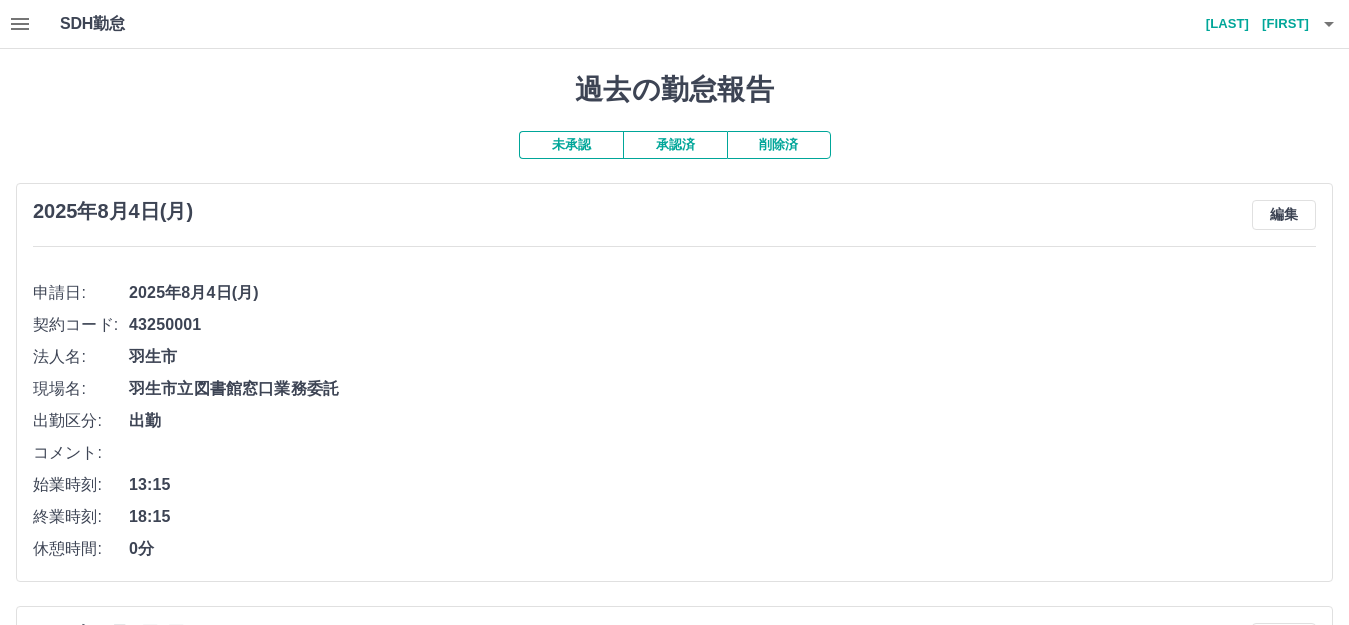 click 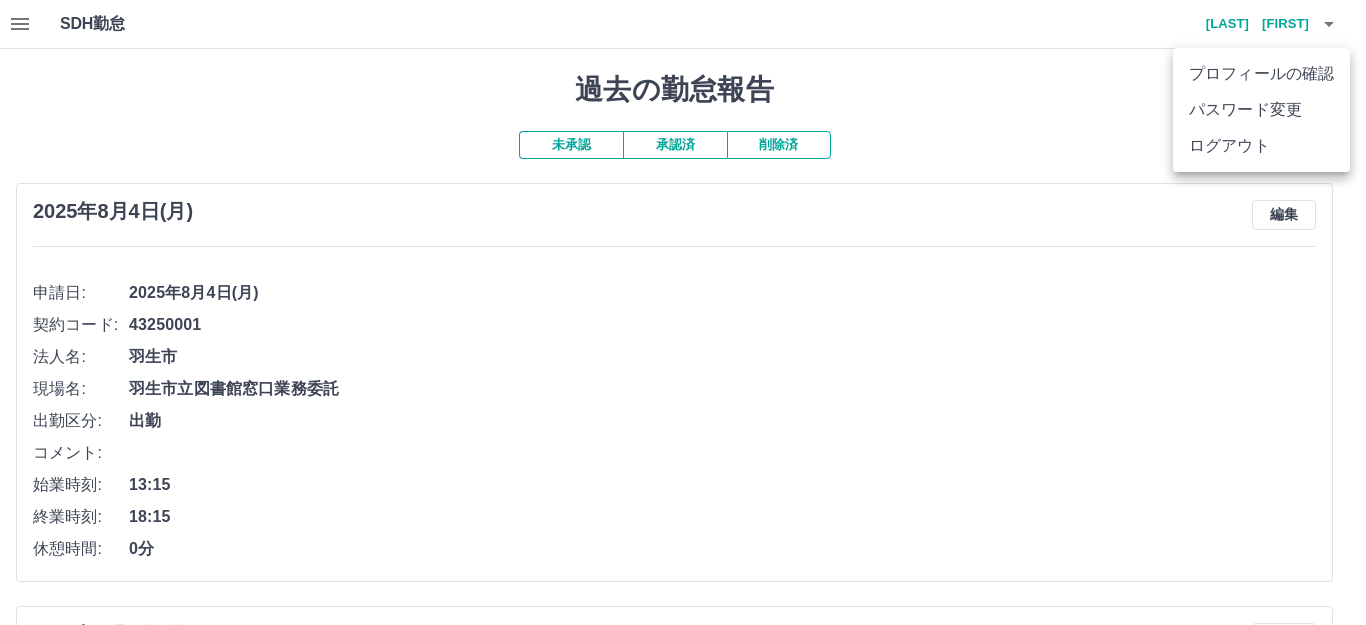 click on "ログアウト" at bounding box center (1261, 146) 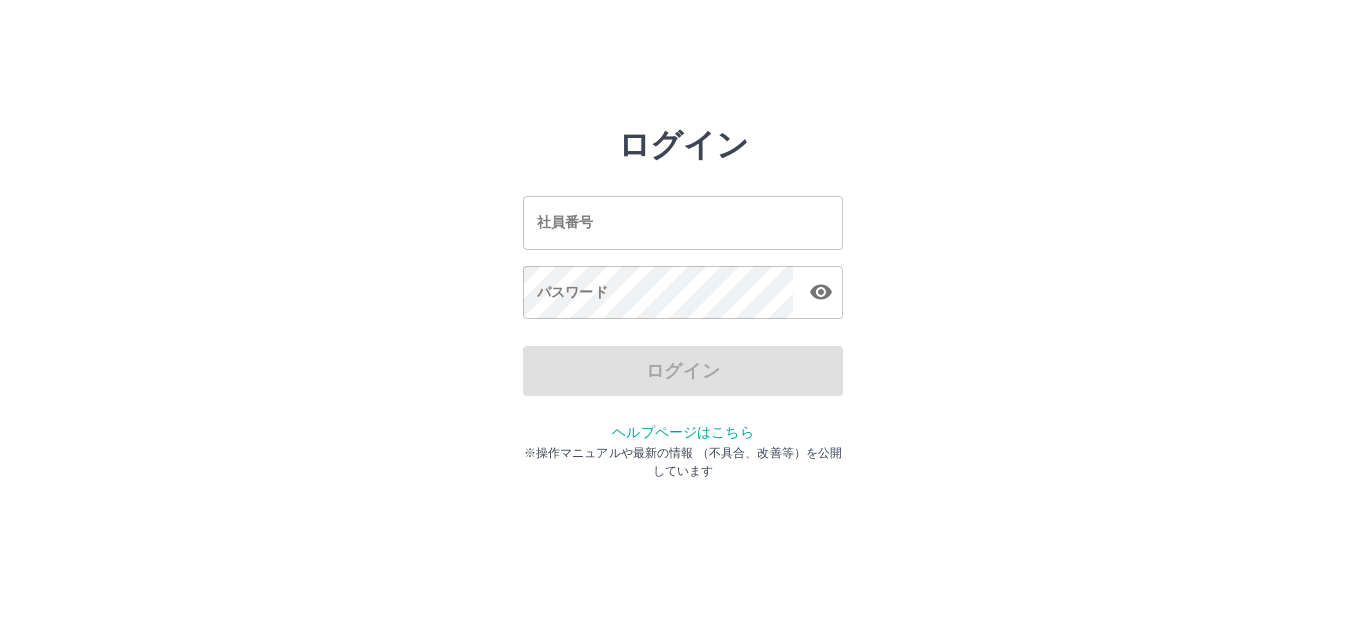 scroll, scrollTop: 0, scrollLeft: 0, axis: both 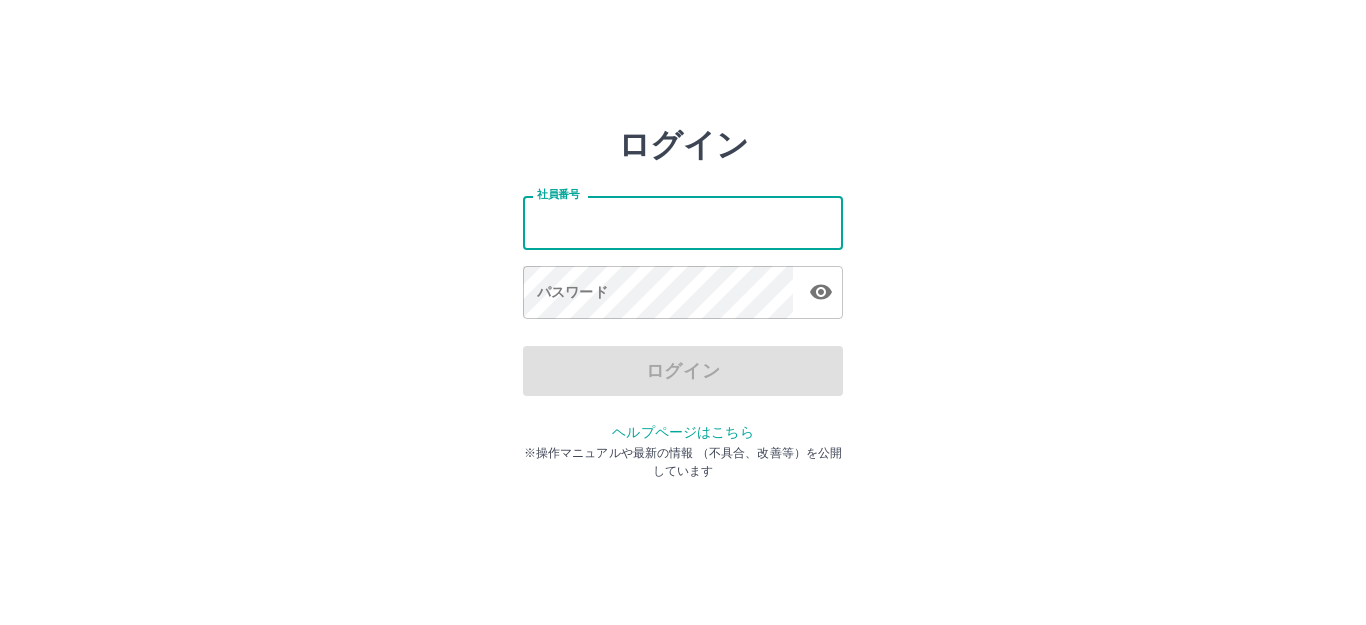 drag, startPoint x: 588, startPoint y: 239, endPoint x: 592, endPoint y: 225, distance: 14.56022 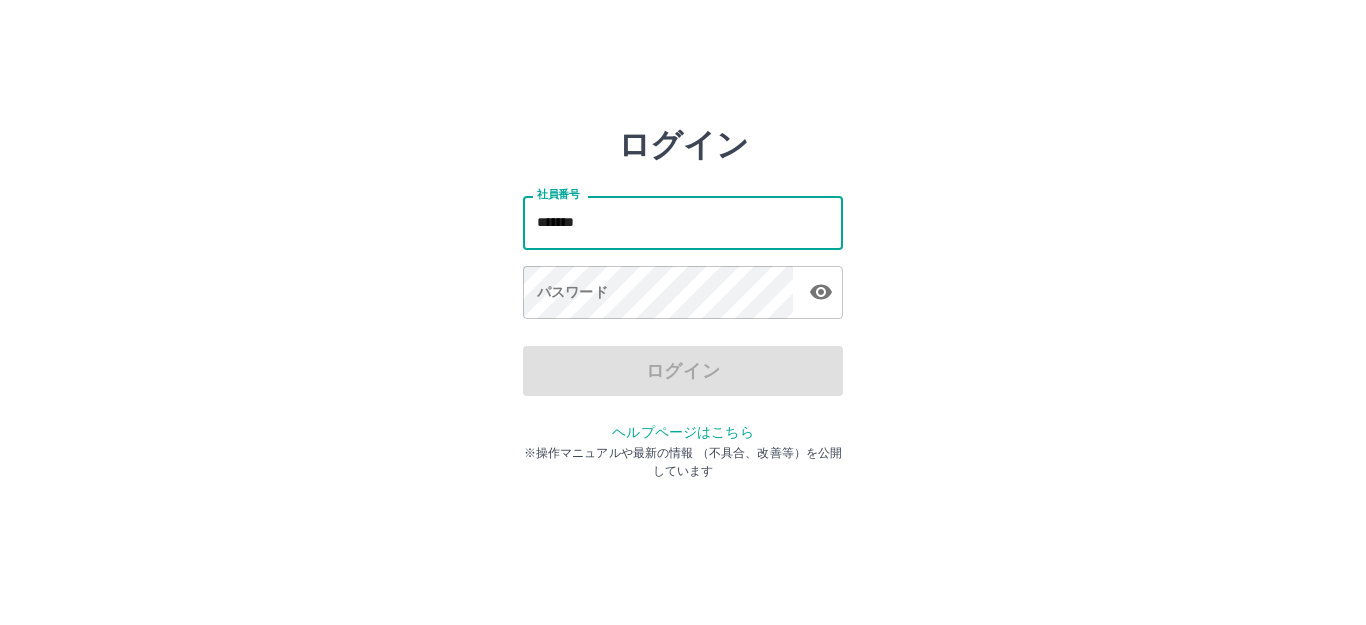type on "*******" 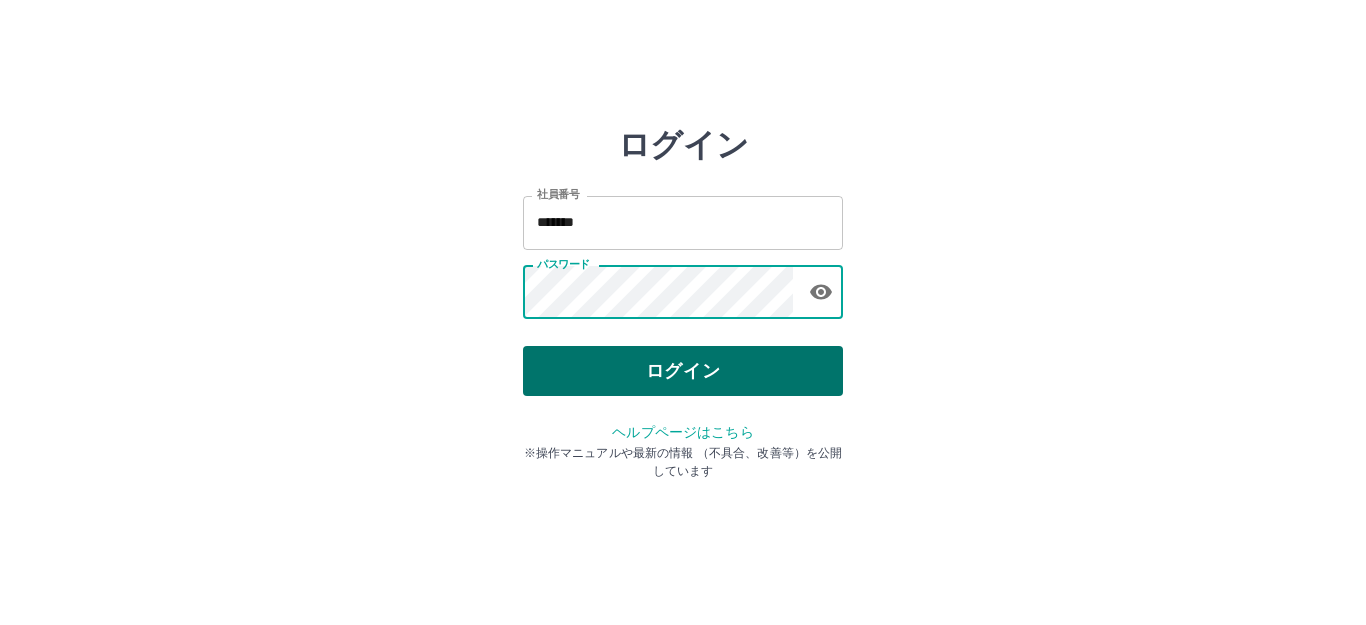 click on "ログイン" at bounding box center [683, 371] 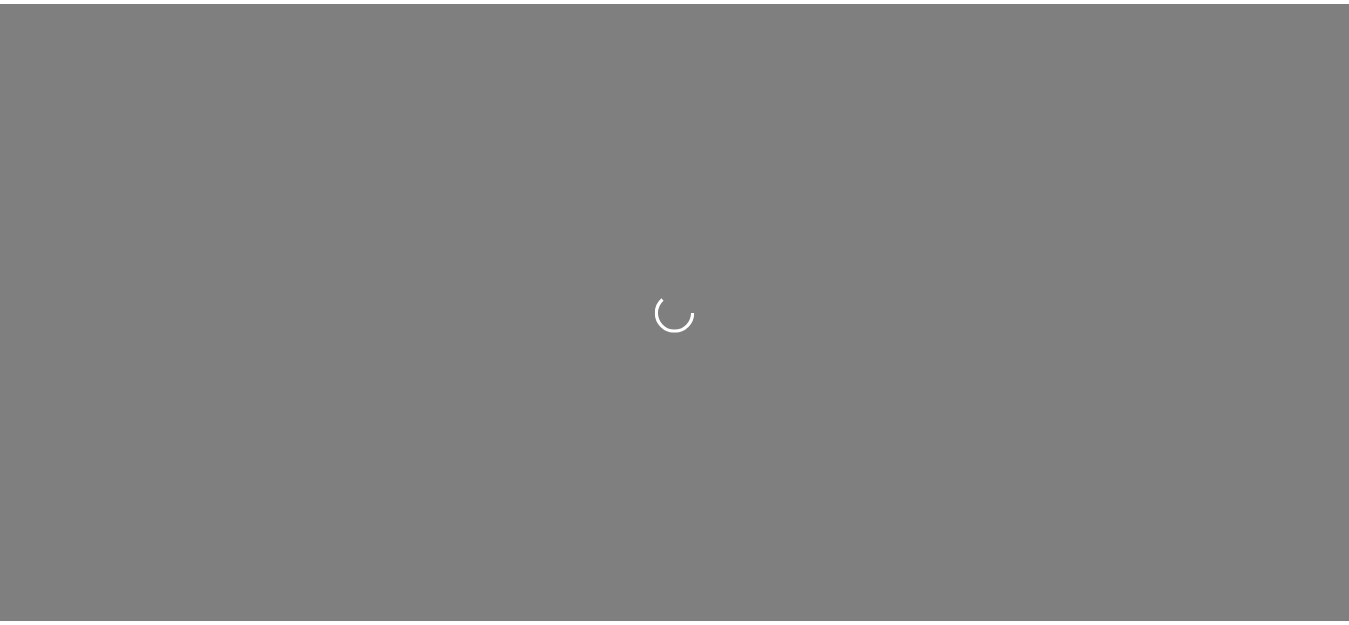 scroll, scrollTop: 0, scrollLeft: 0, axis: both 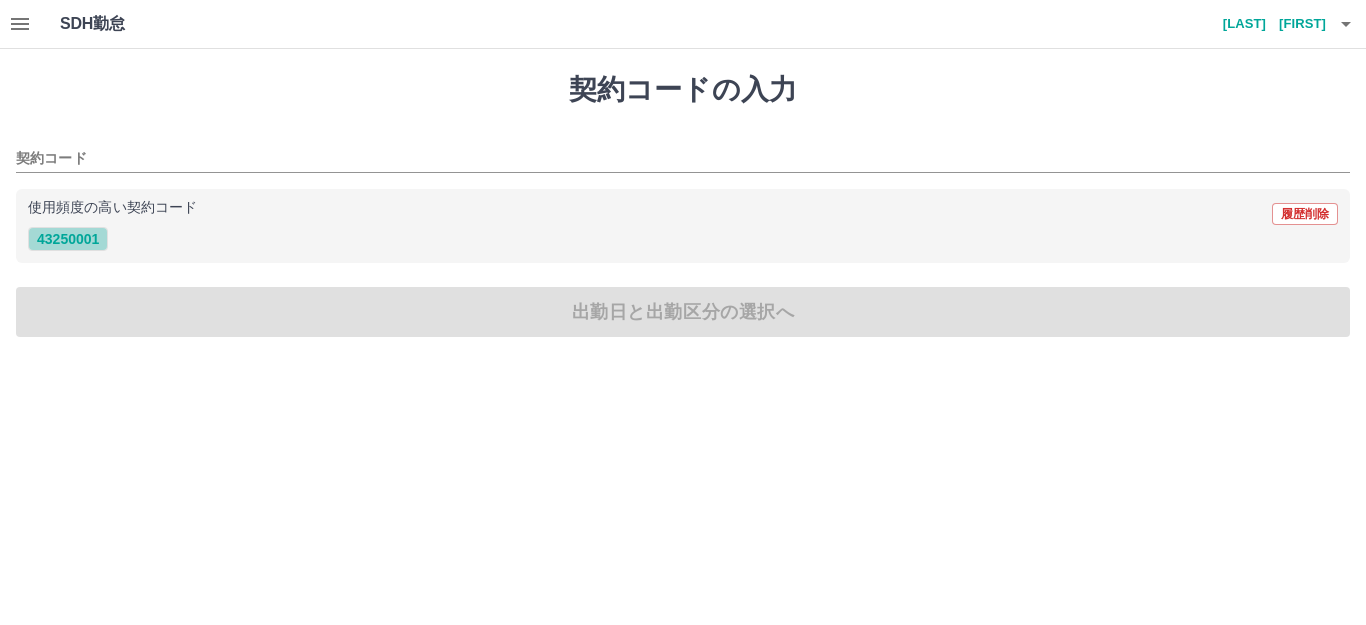 click on "43250001" at bounding box center (68, 239) 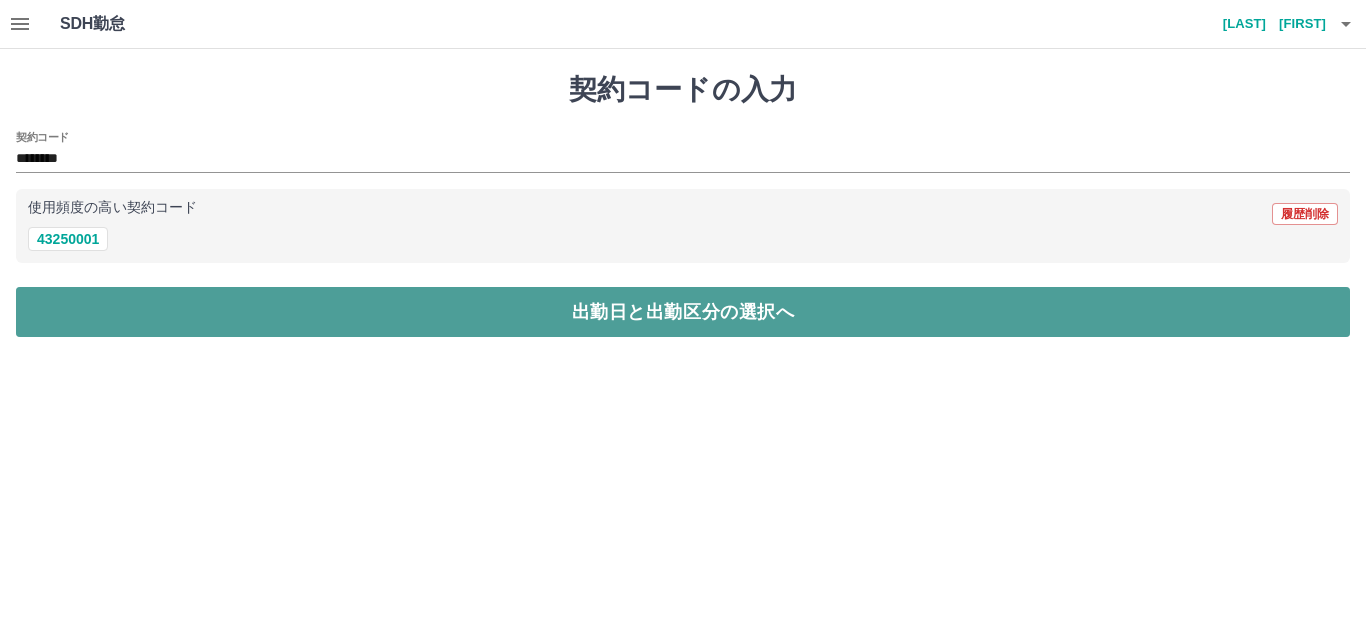 click on "出勤日と出勤区分の選択へ" at bounding box center (683, 312) 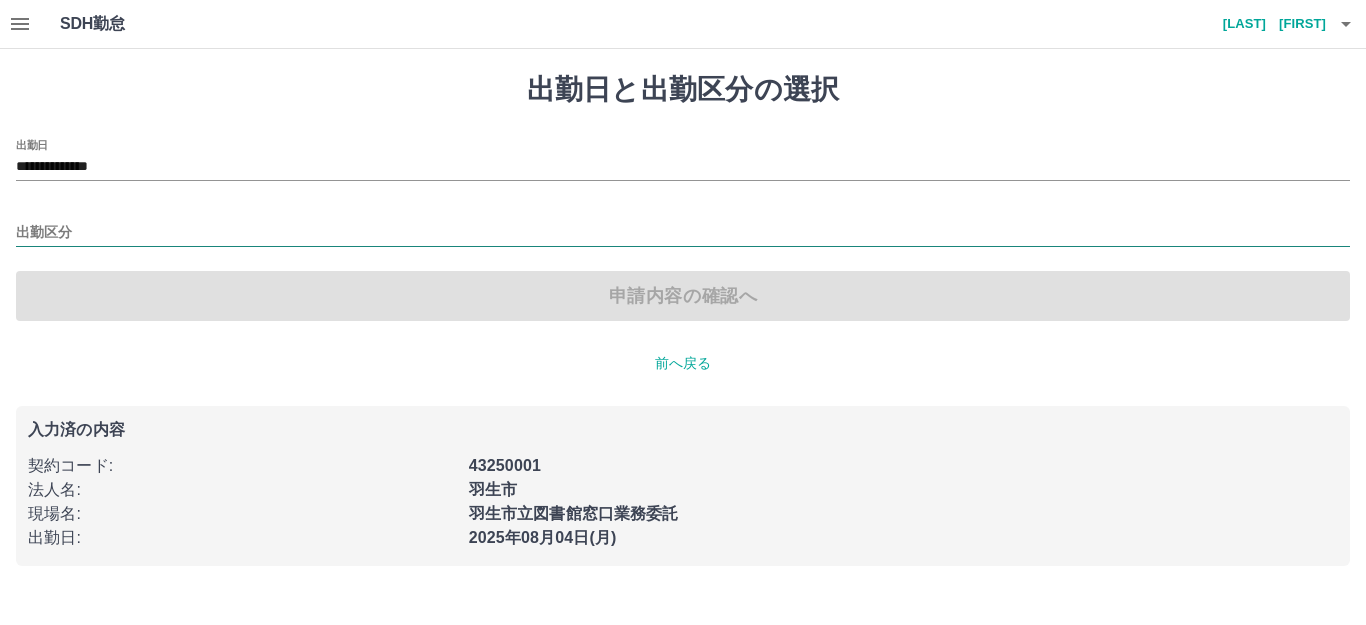 click on "出勤区分" at bounding box center (683, 233) 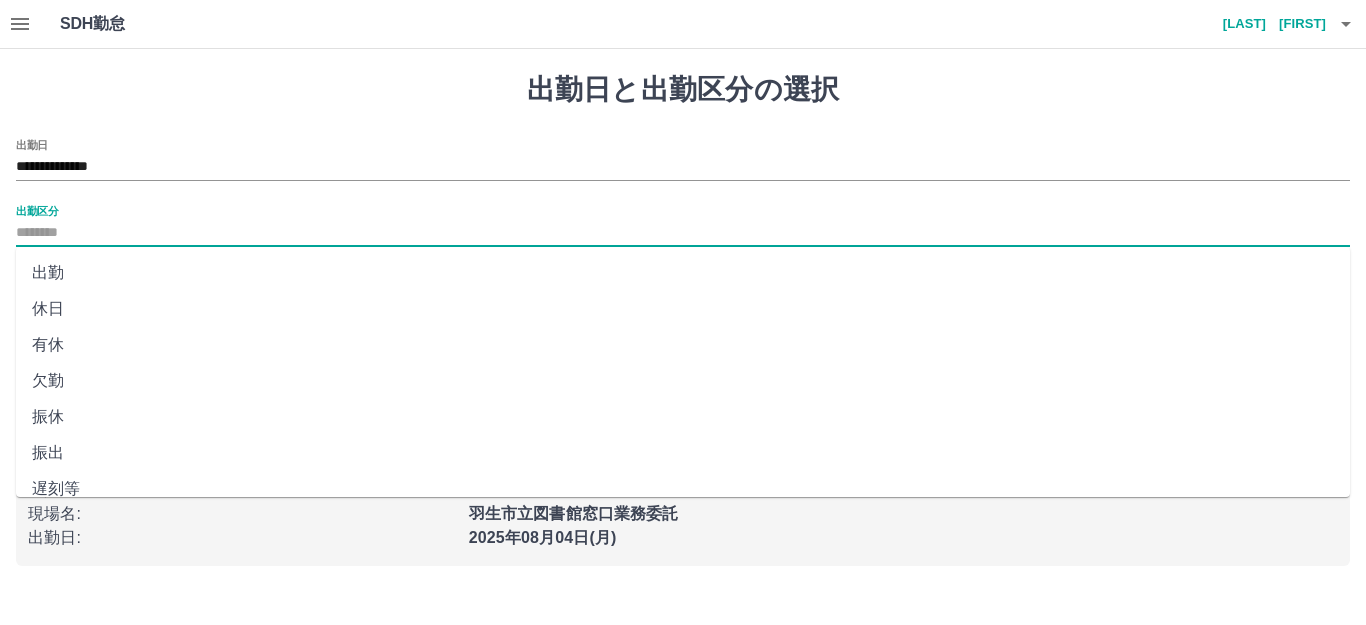 click on "出勤" at bounding box center (683, 273) 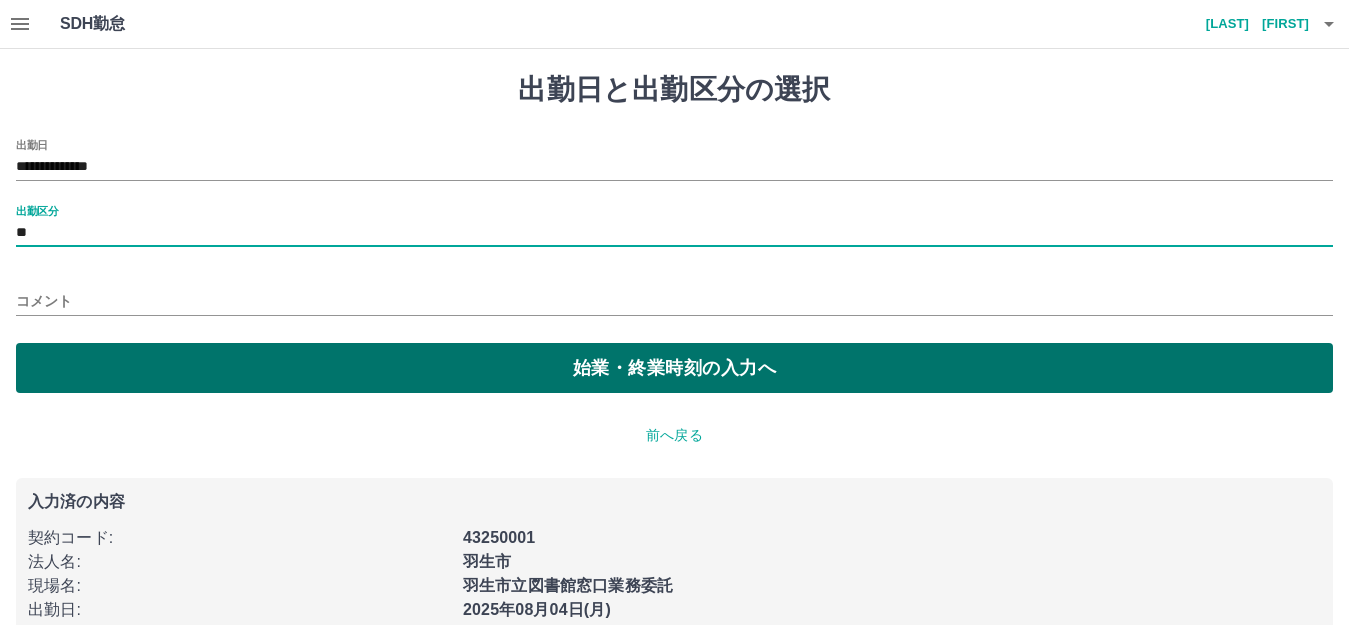 click on "始業・終業時刻の入力へ" at bounding box center (674, 368) 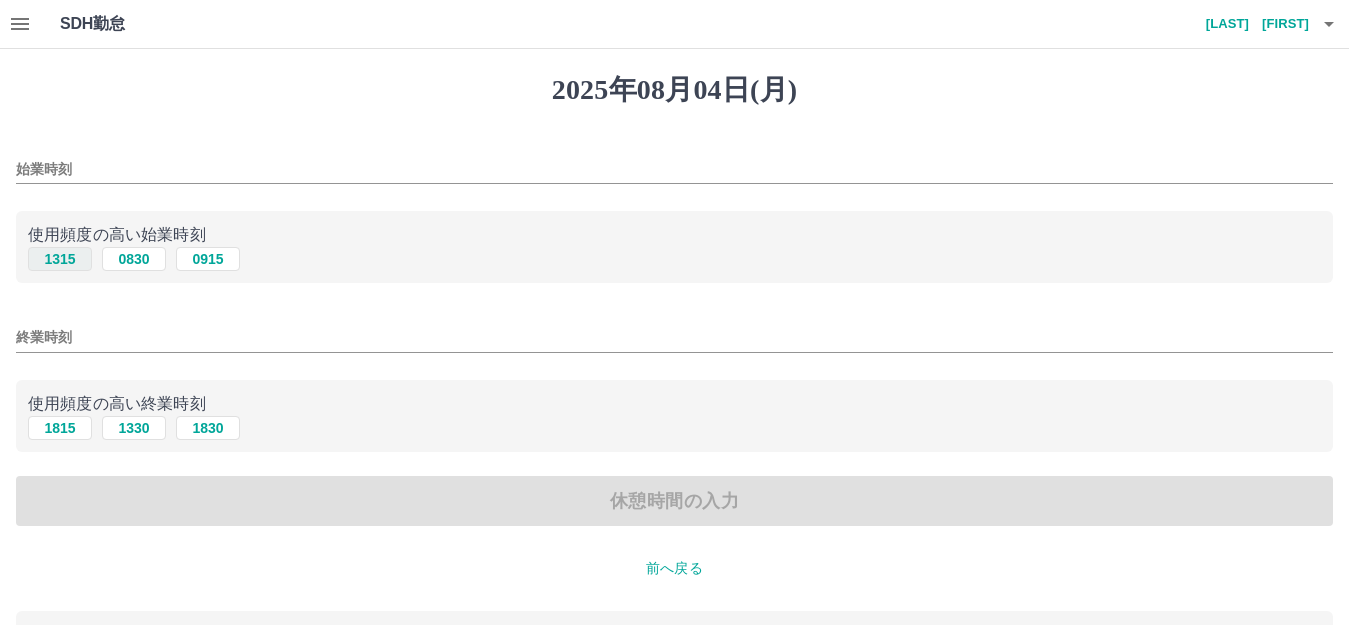 click on "1315" at bounding box center [60, 259] 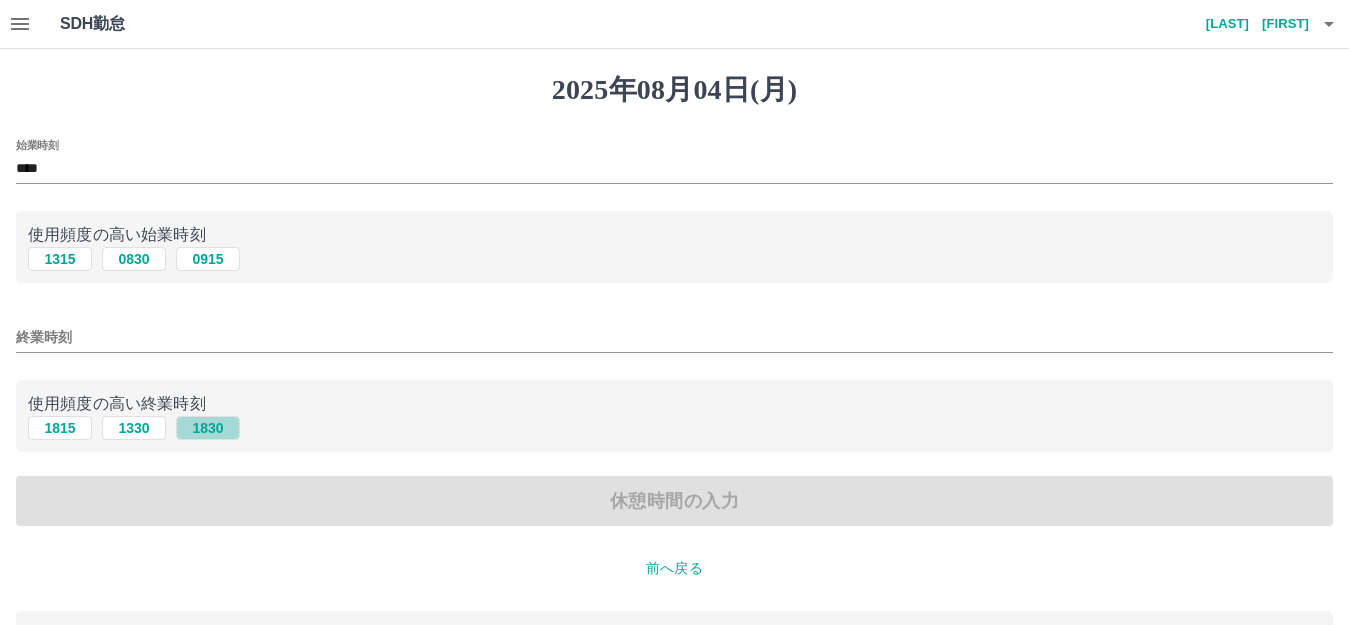 click on "1830" at bounding box center (208, 428) 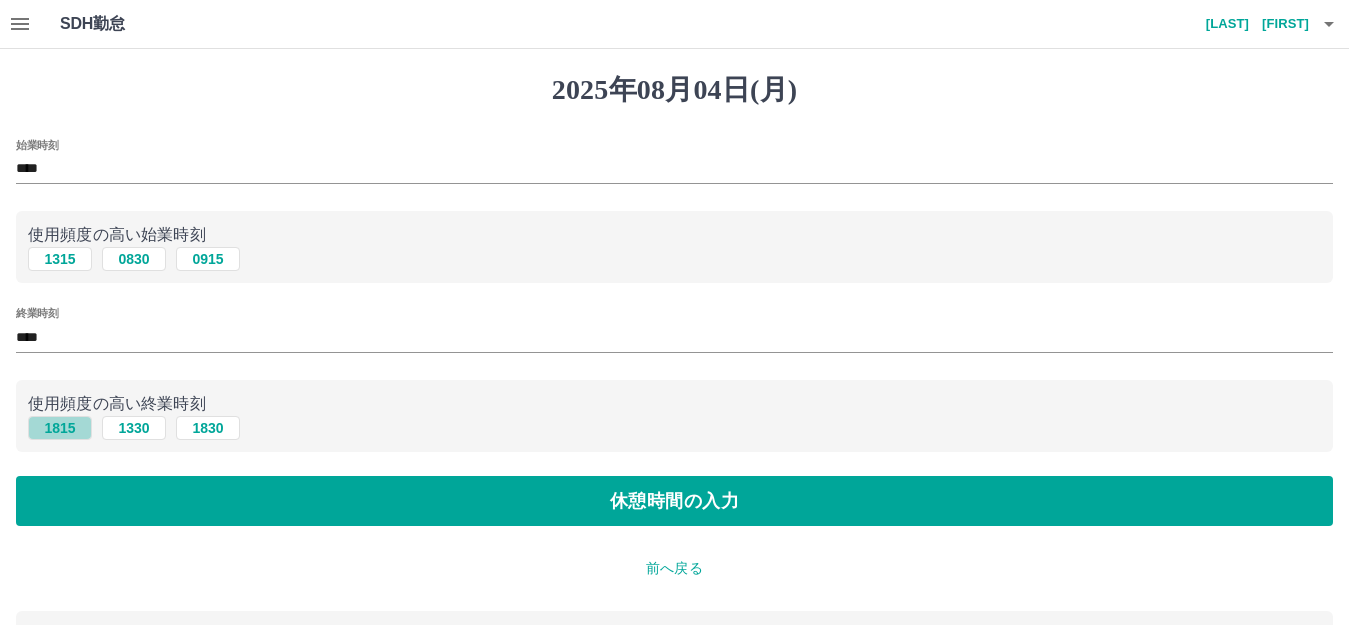 click on "1815" at bounding box center [60, 428] 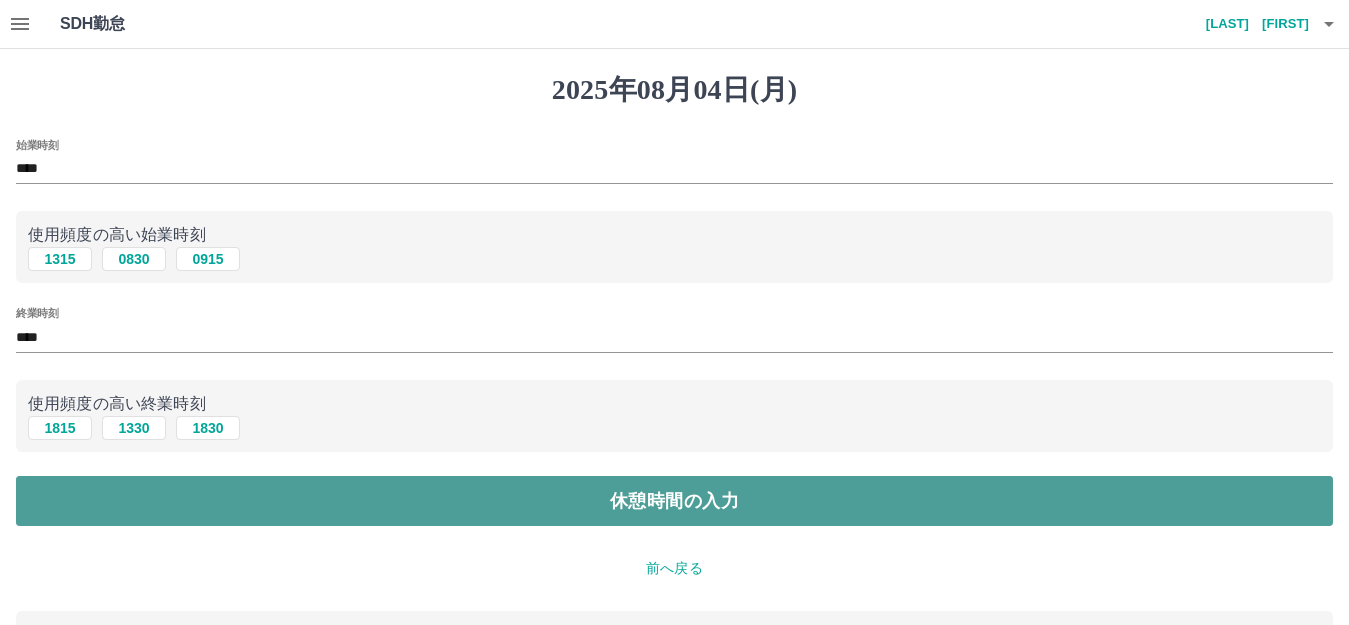click on "休憩時間の入力" at bounding box center [674, 501] 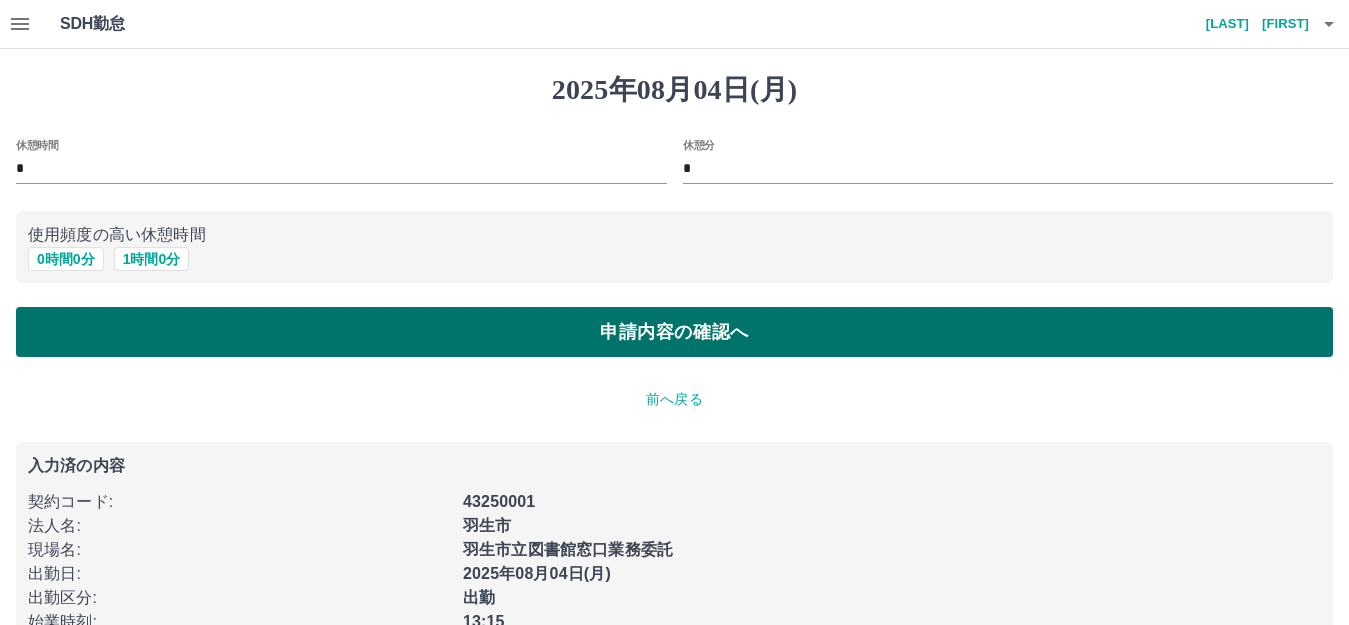 click on "申請内容の確認へ" at bounding box center (674, 332) 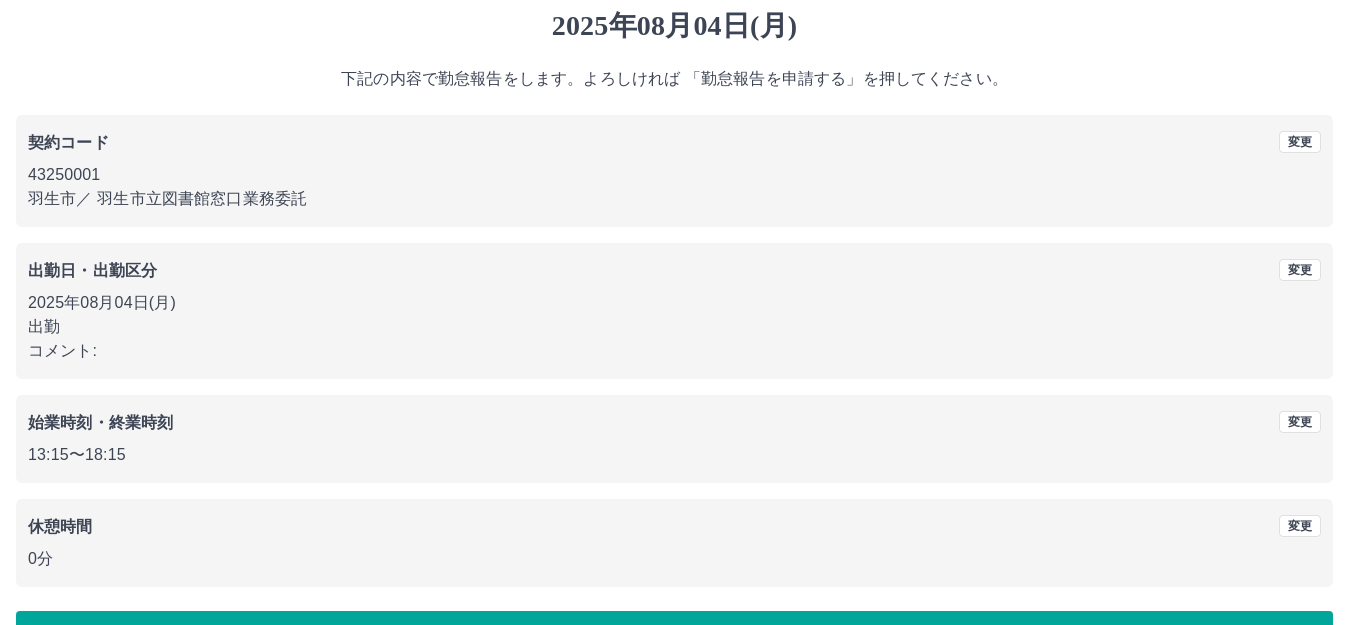 scroll, scrollTop: 124, scrollLeft: 0, axis: vertical 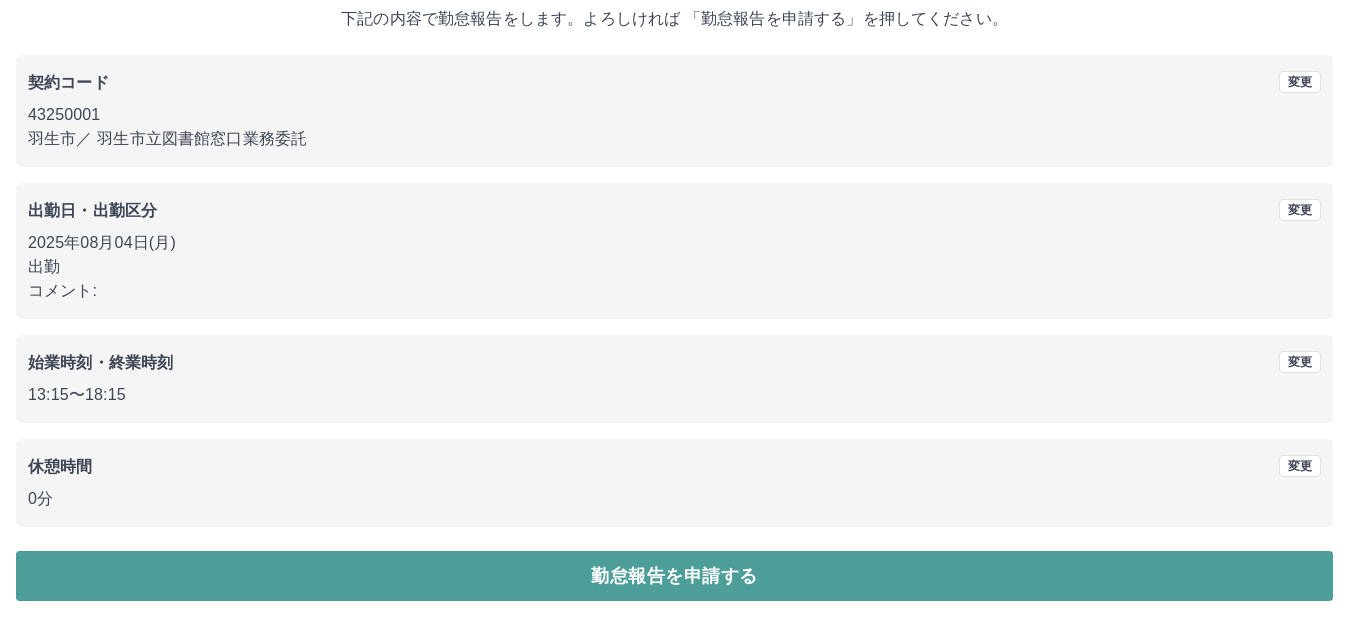 click on "勤怠報告を申請する" at bounding box center (674, 576) 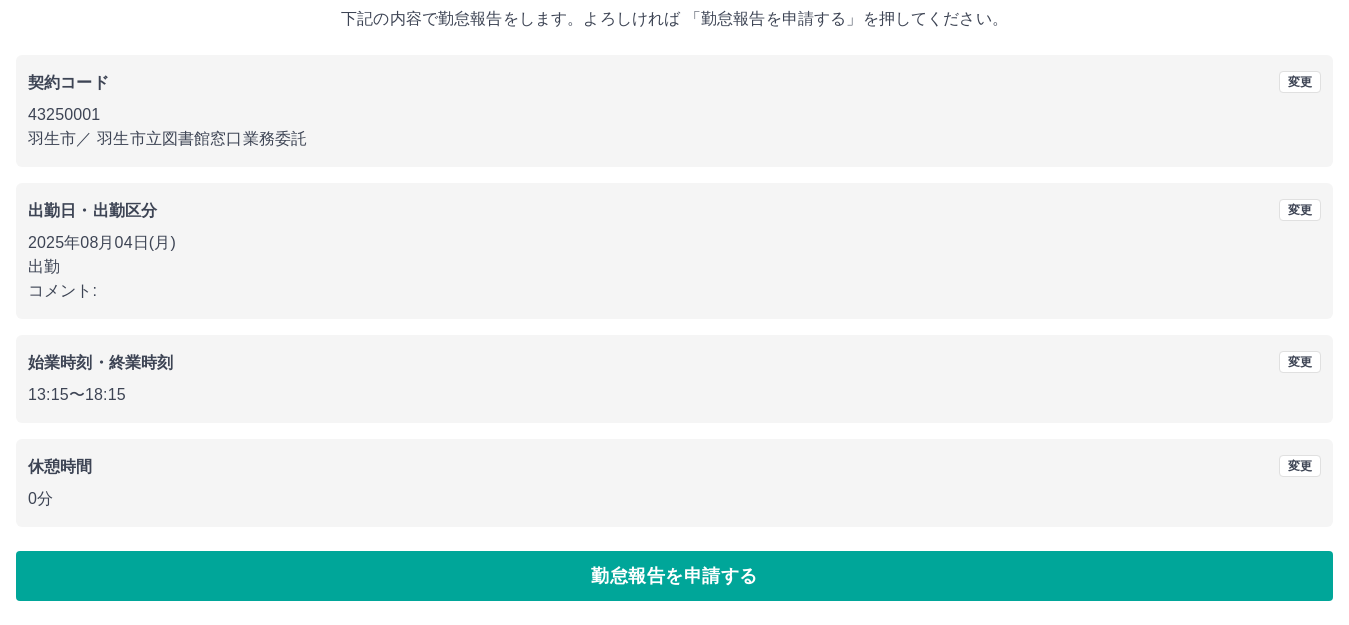 scroll, scrollTop: 0, scrollLeft: 0, axis: both 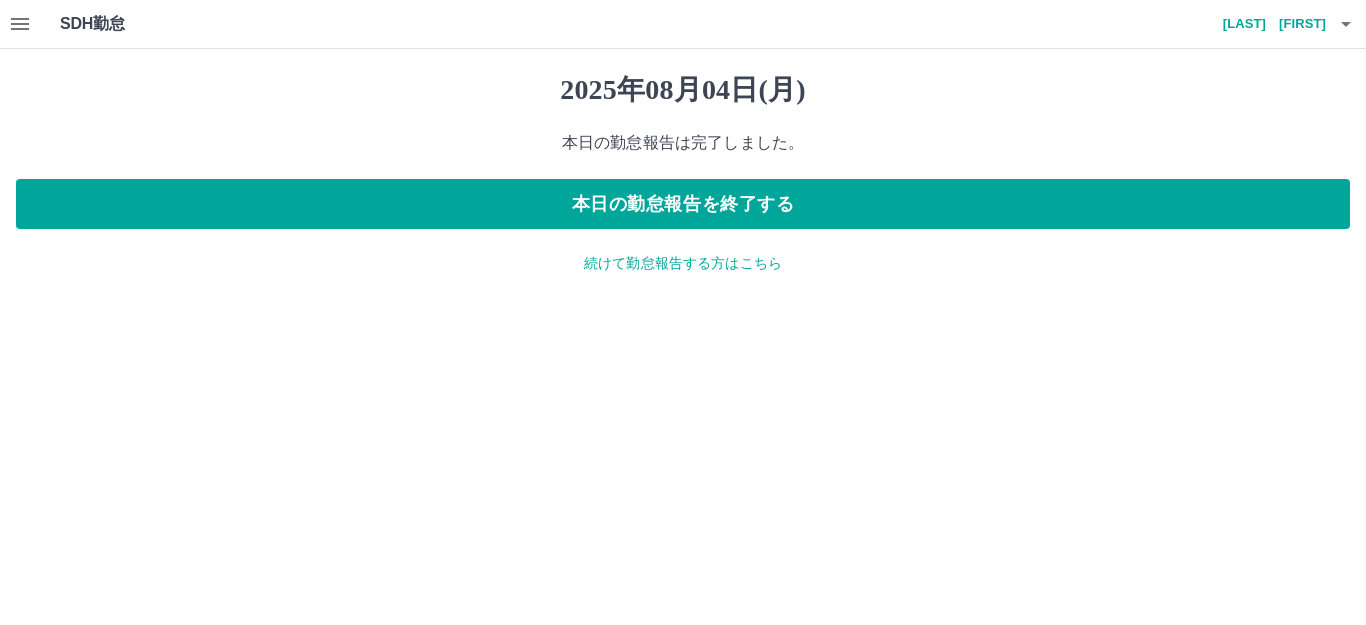 click at bounding box center [20, 24] 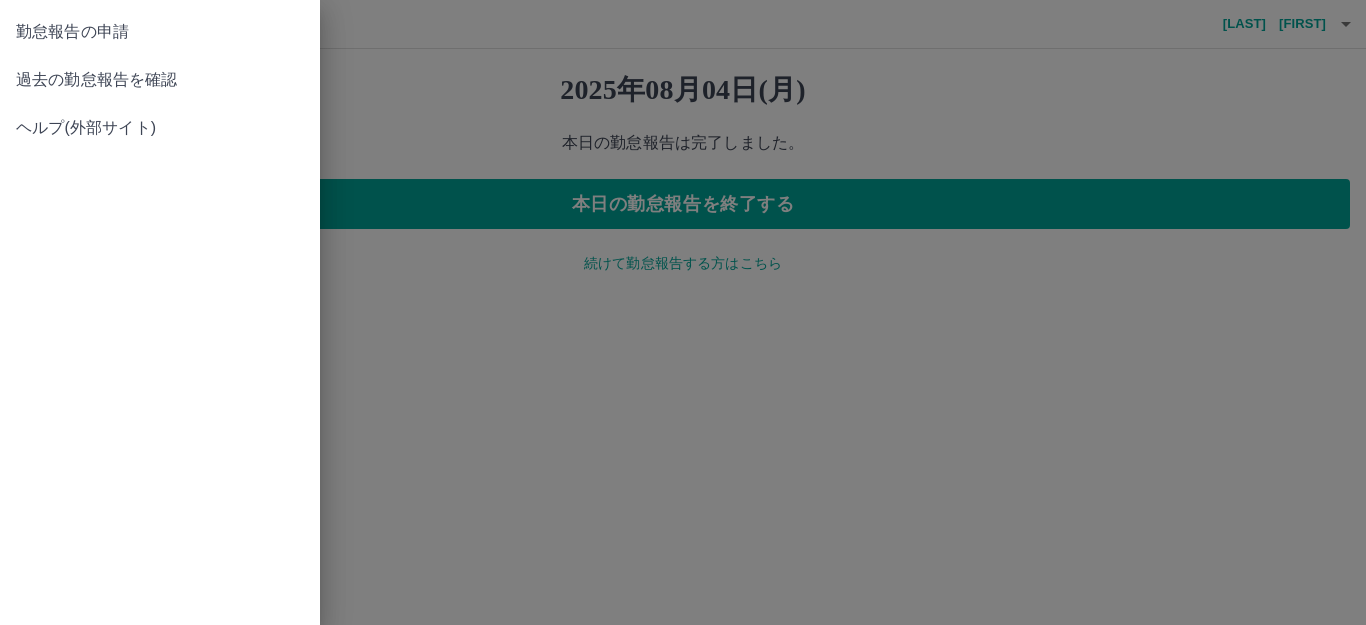 click on "勤怠報告の申請" at bounding box center (160, 32) 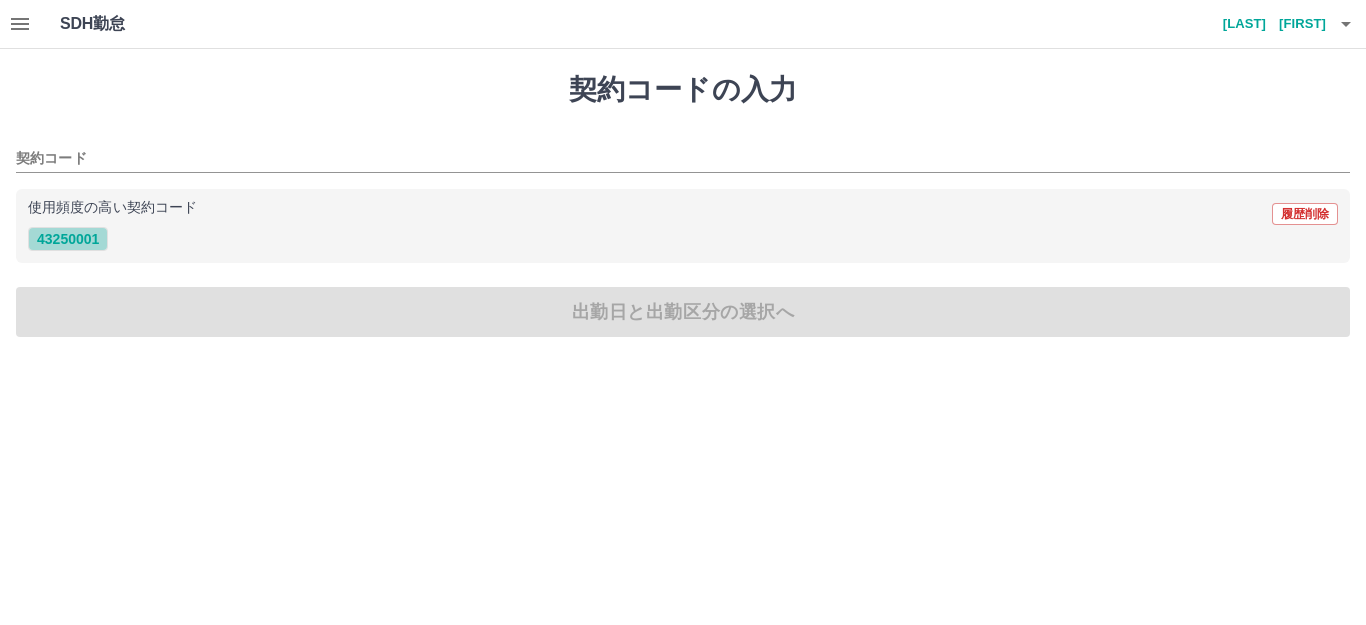 click on "43250001" at bounding box center (68, 239) 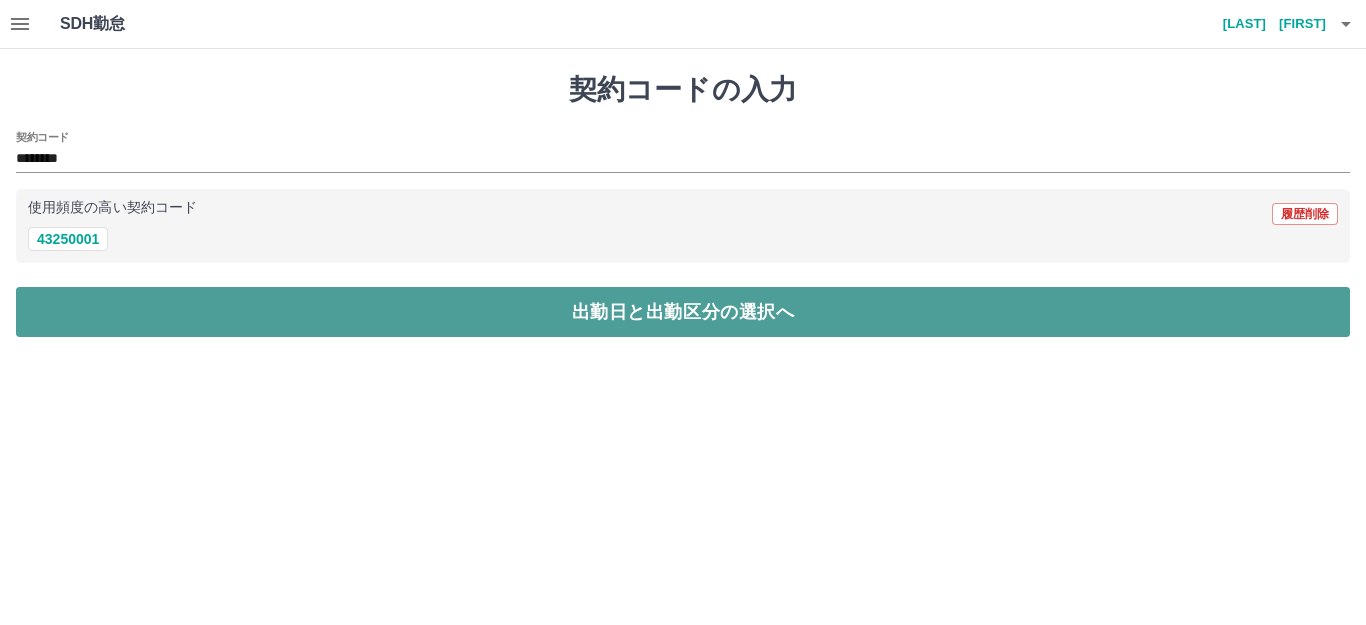 click on "出勤日と出勤区分の選択へ" at bounding box center [683, 312] 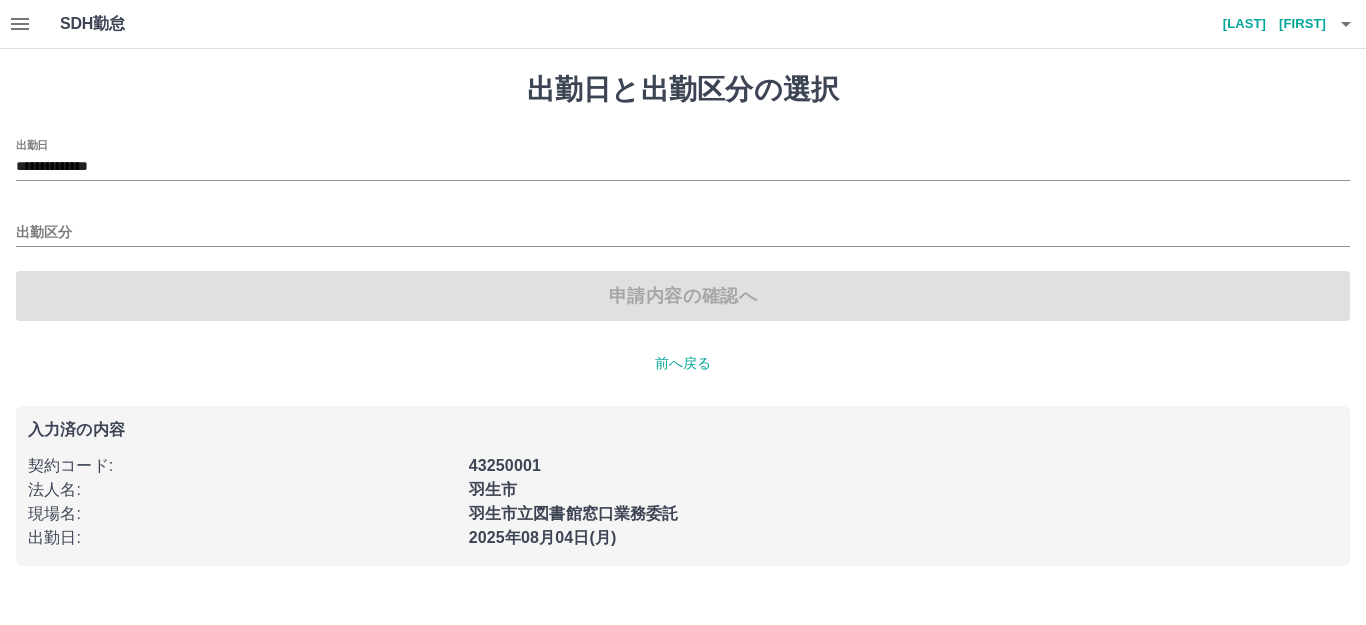 click on "**********" at bounding box center [683, 160] 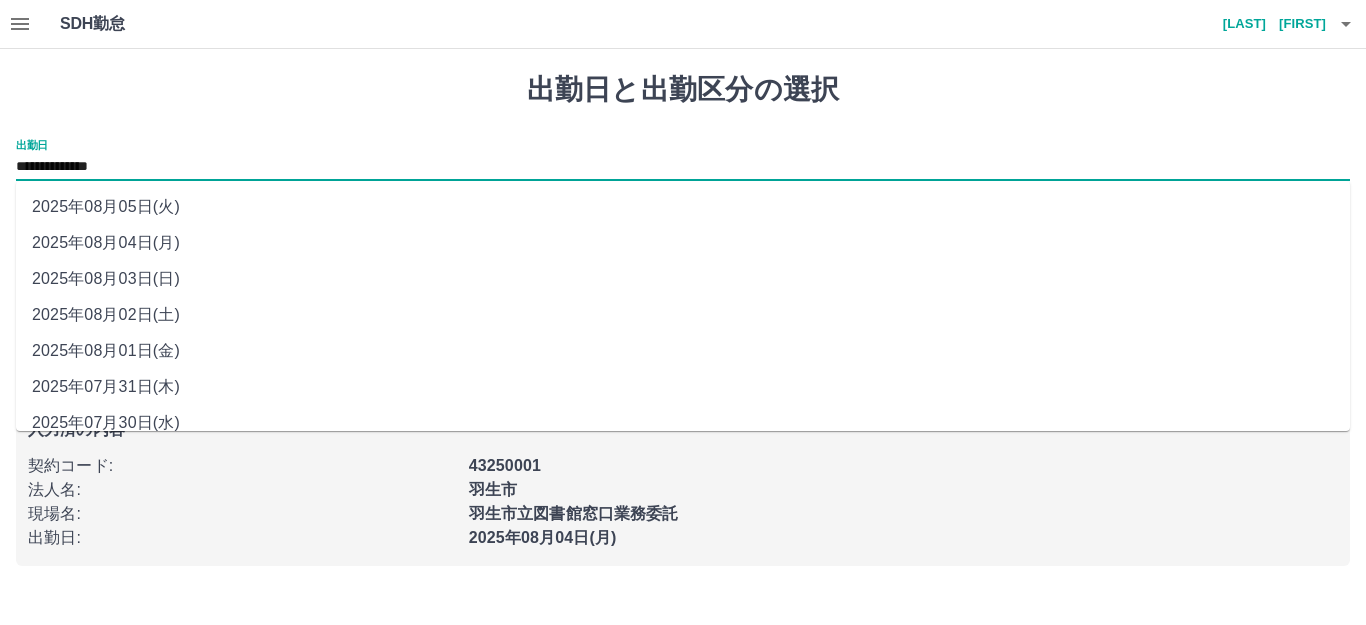 click on "**********" at bounding box center [683, 167] 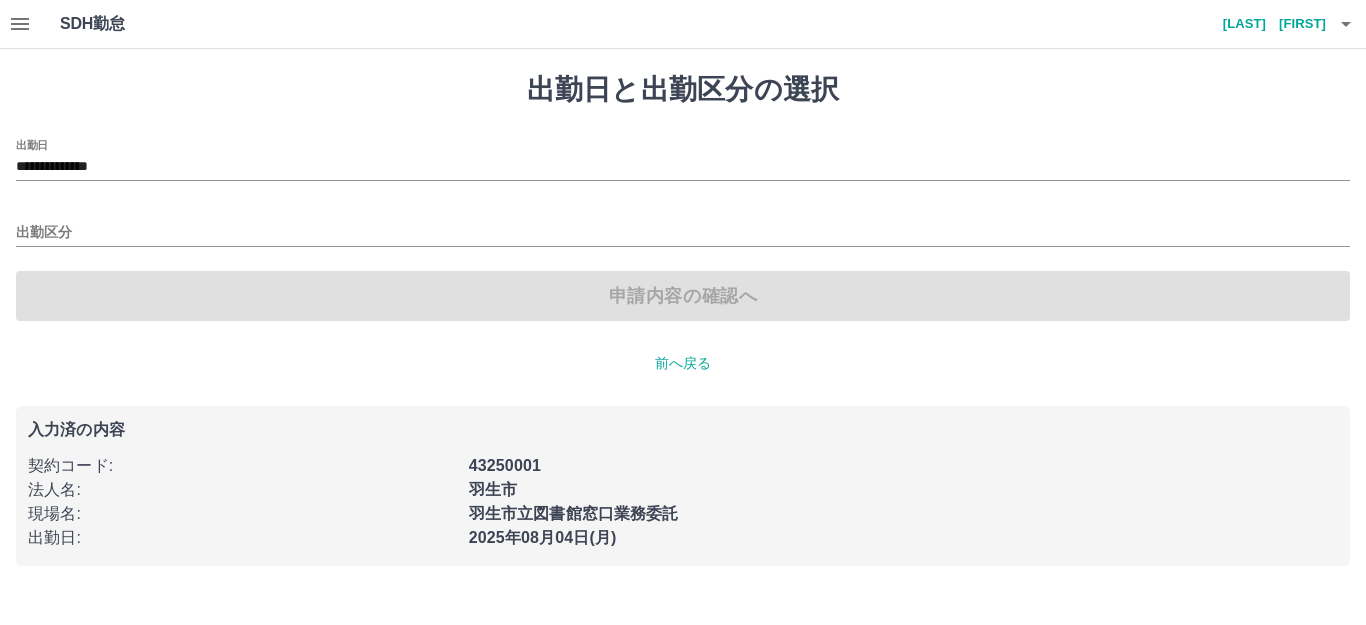 click on "申請内容の確認へ" at bounding box center (683, 296) 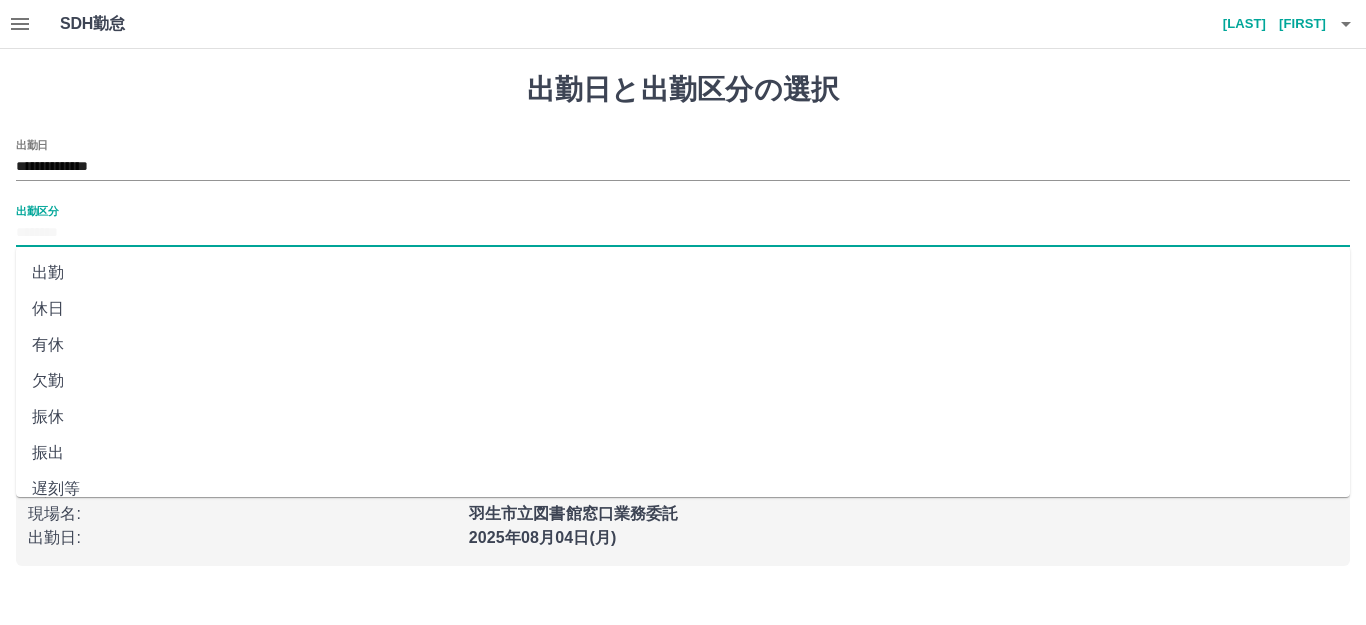 click on "出勤区分" at bounding box center (683, 233) 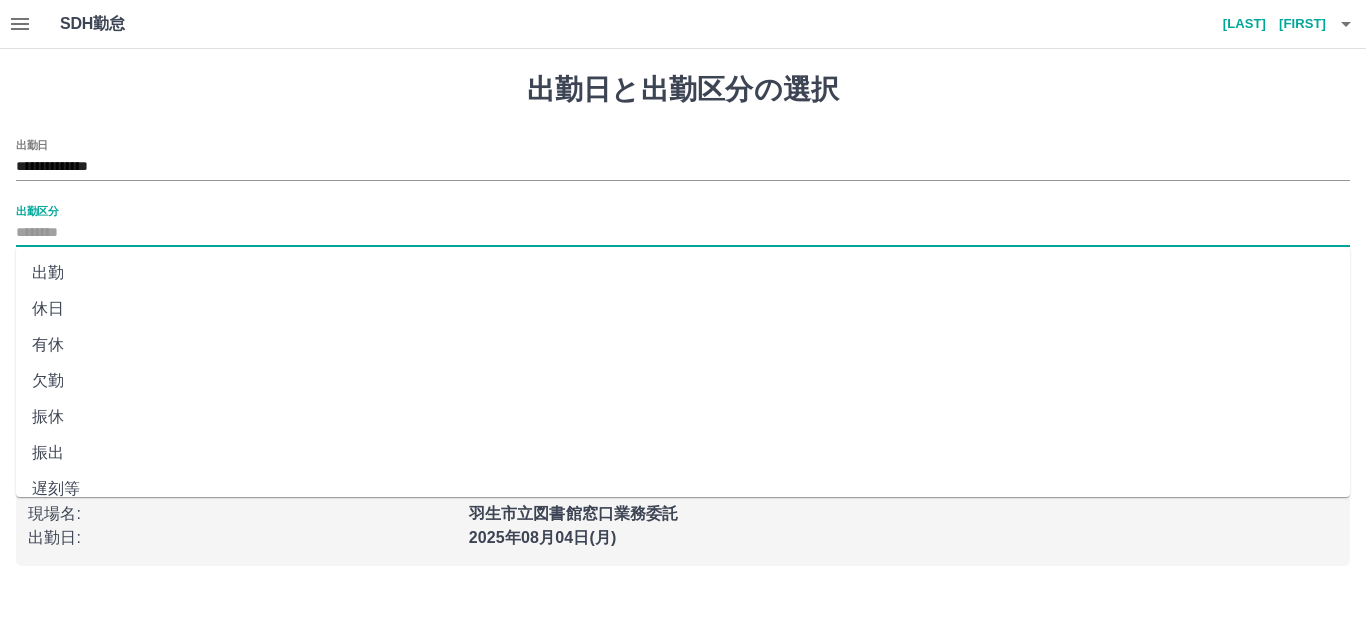 click on "休日" at bounding box center (683, 309) 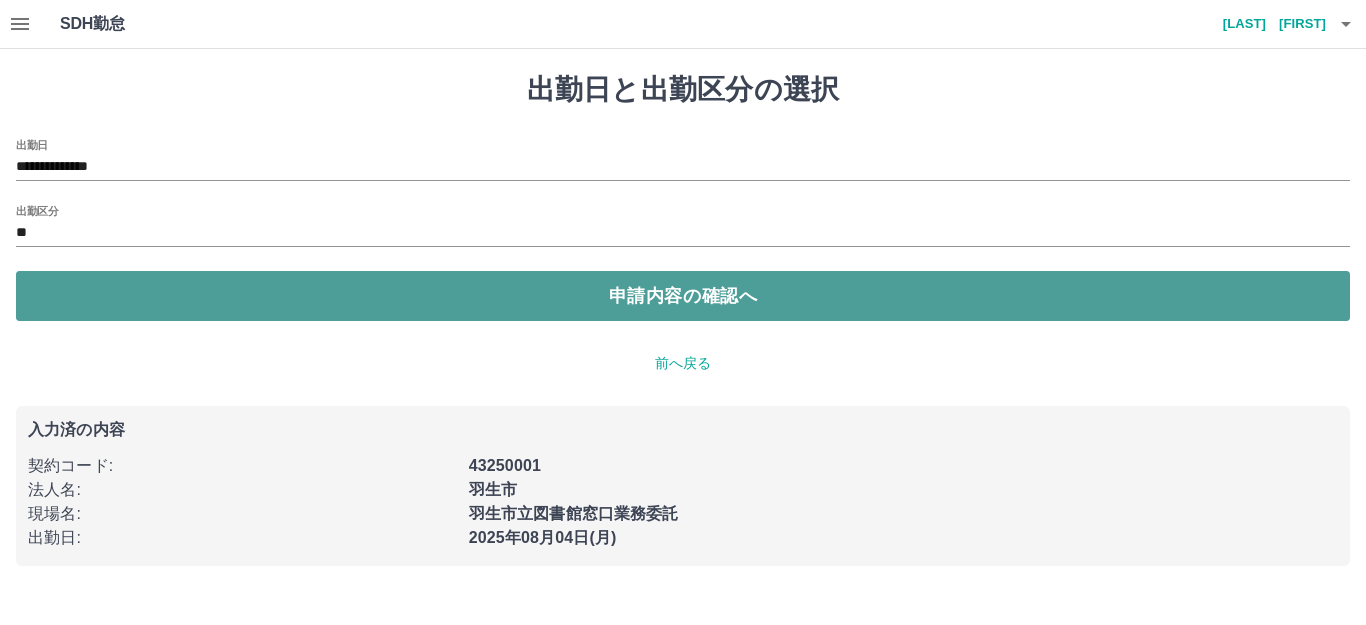 click on "申請内容の確認へ" at bounding box center (683, 296) 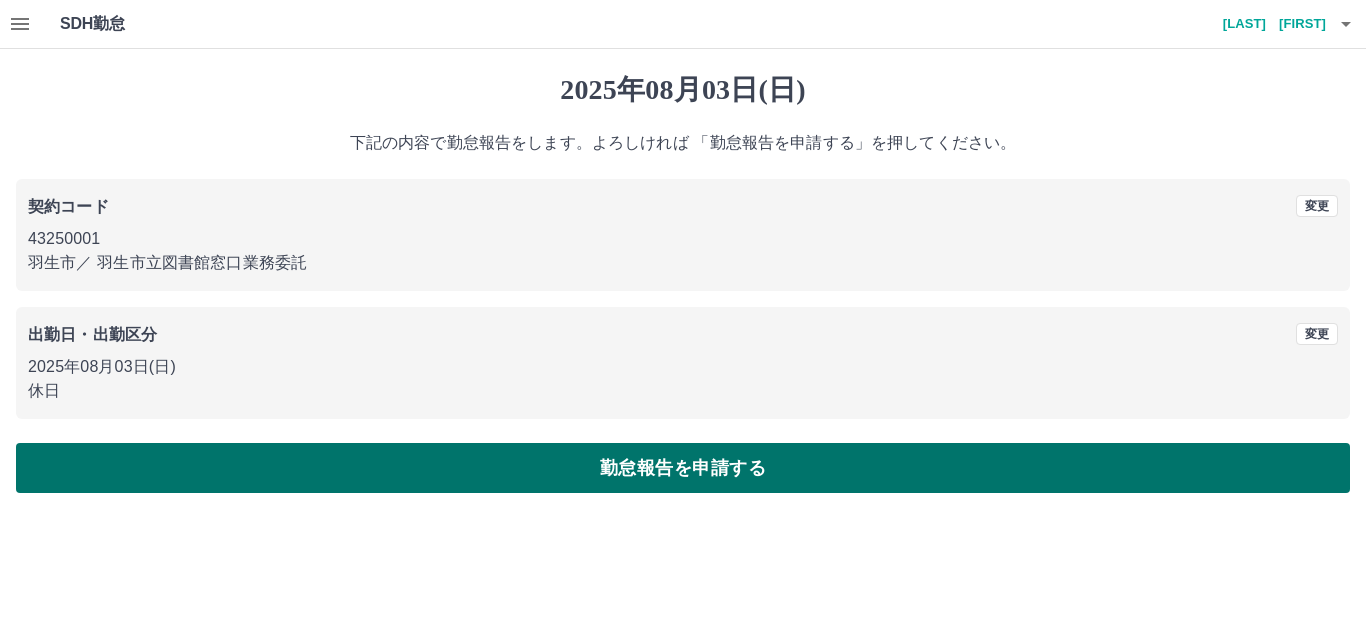 click on "勤怠報告を申請する" at bounding box center [683, 468] 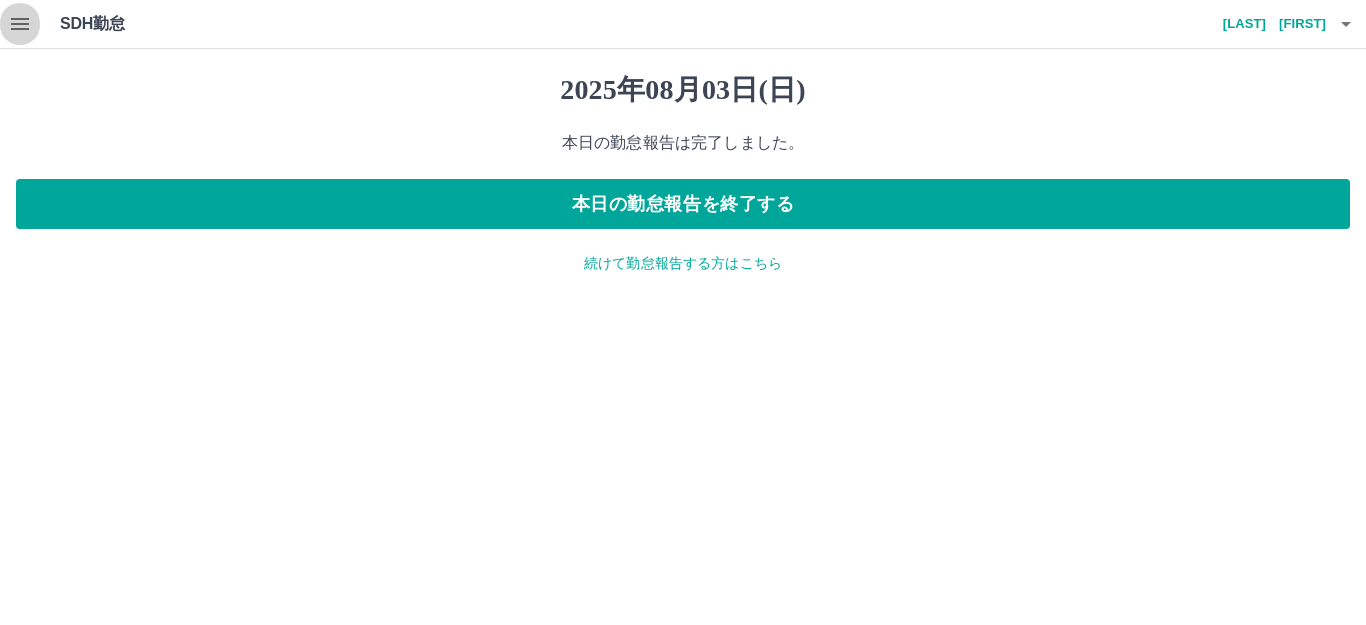 click 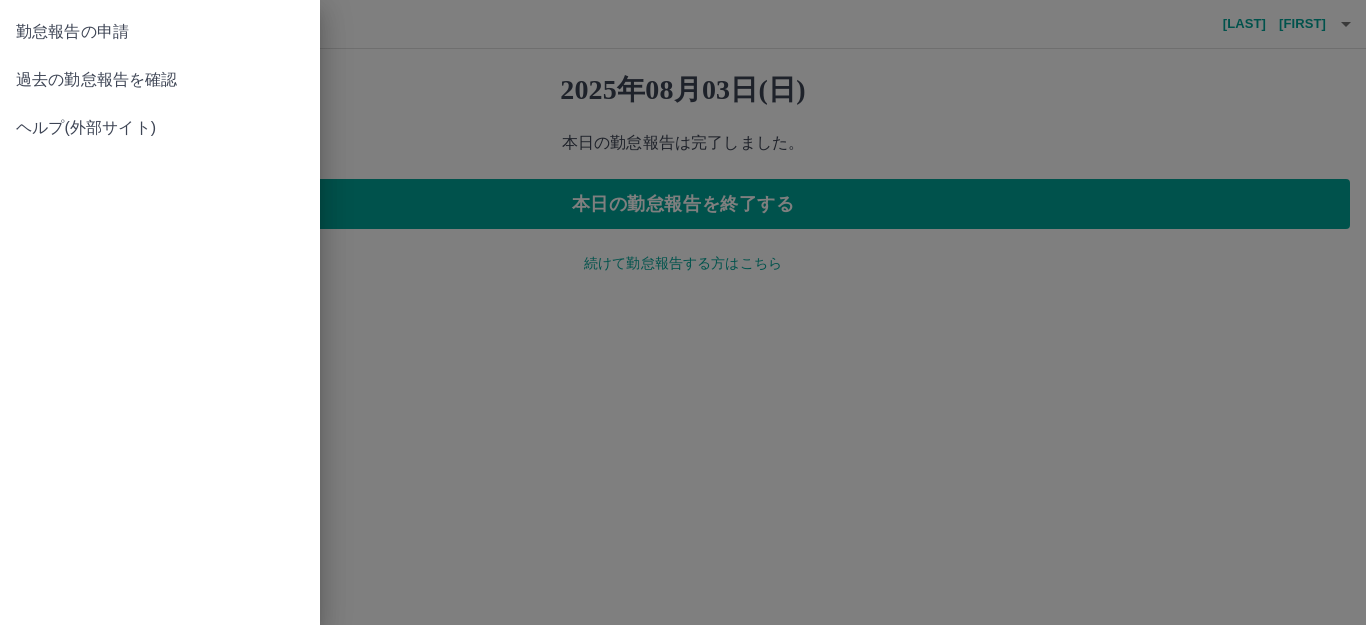click on "勤怠報告の申請" at bounding box center [160, 32] 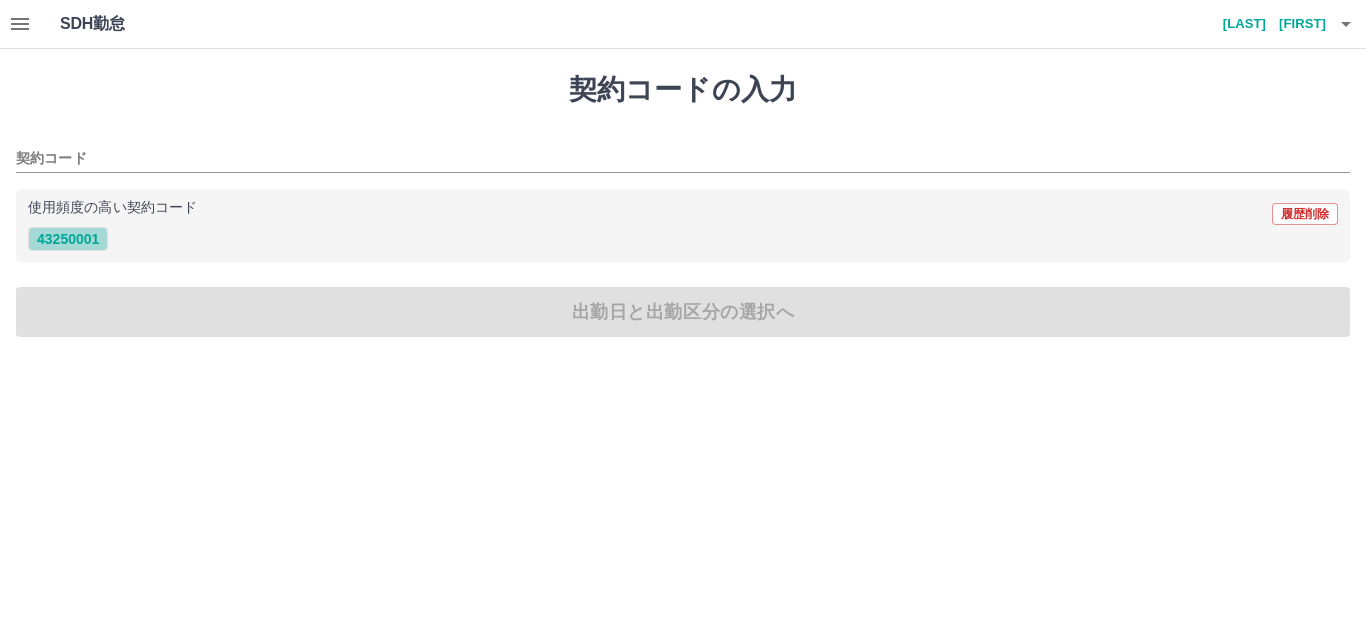 click on "43250001" at bounding box center (68, 239) 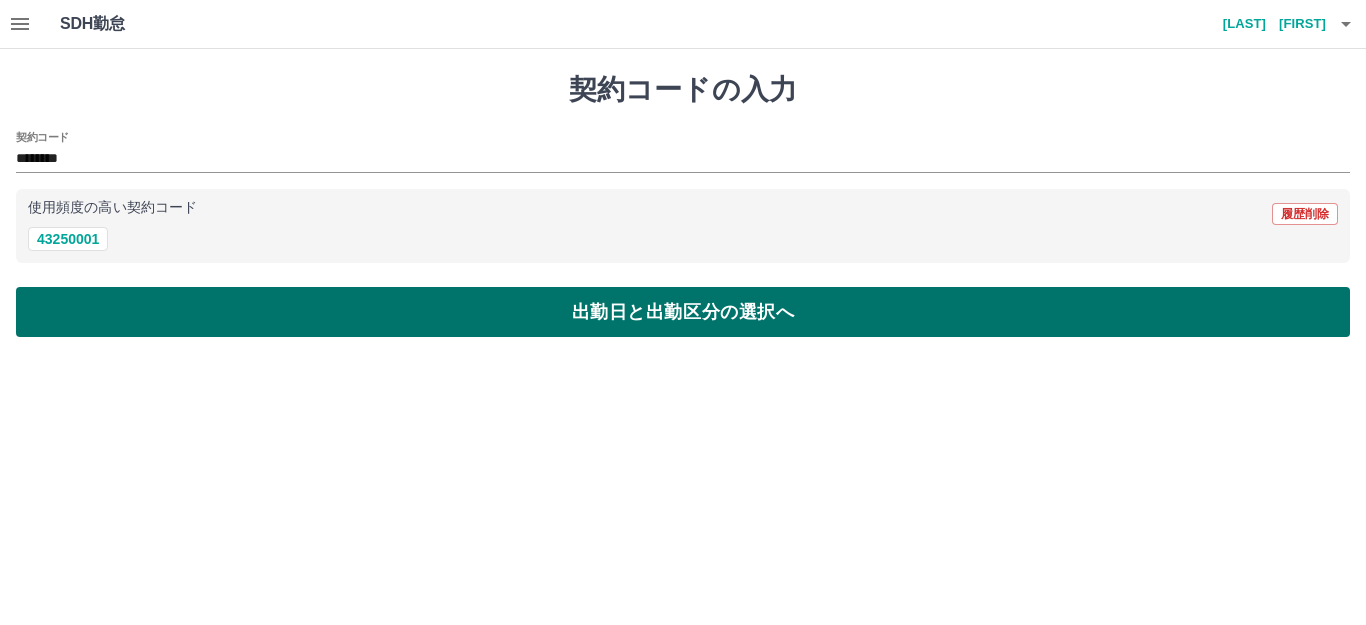 click on "出勤日と出勤区分の選択へ" at bounding box center [683, 312] 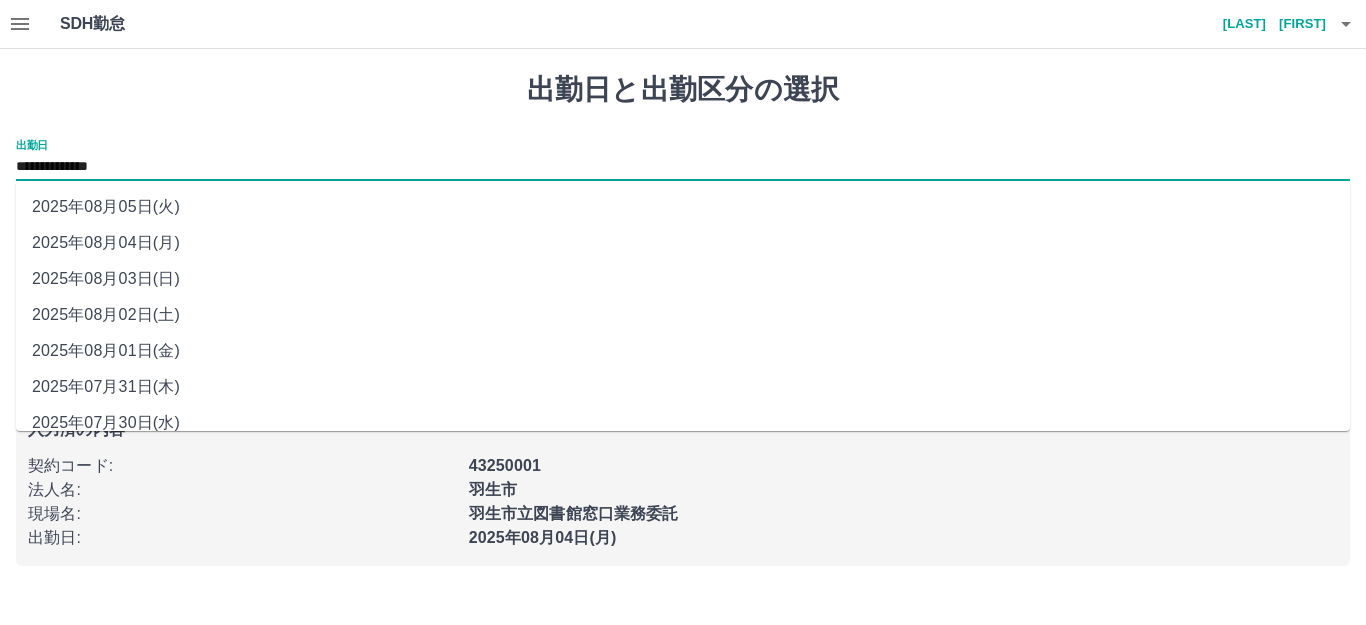 click on "**********" at bounding box center (683, 167) 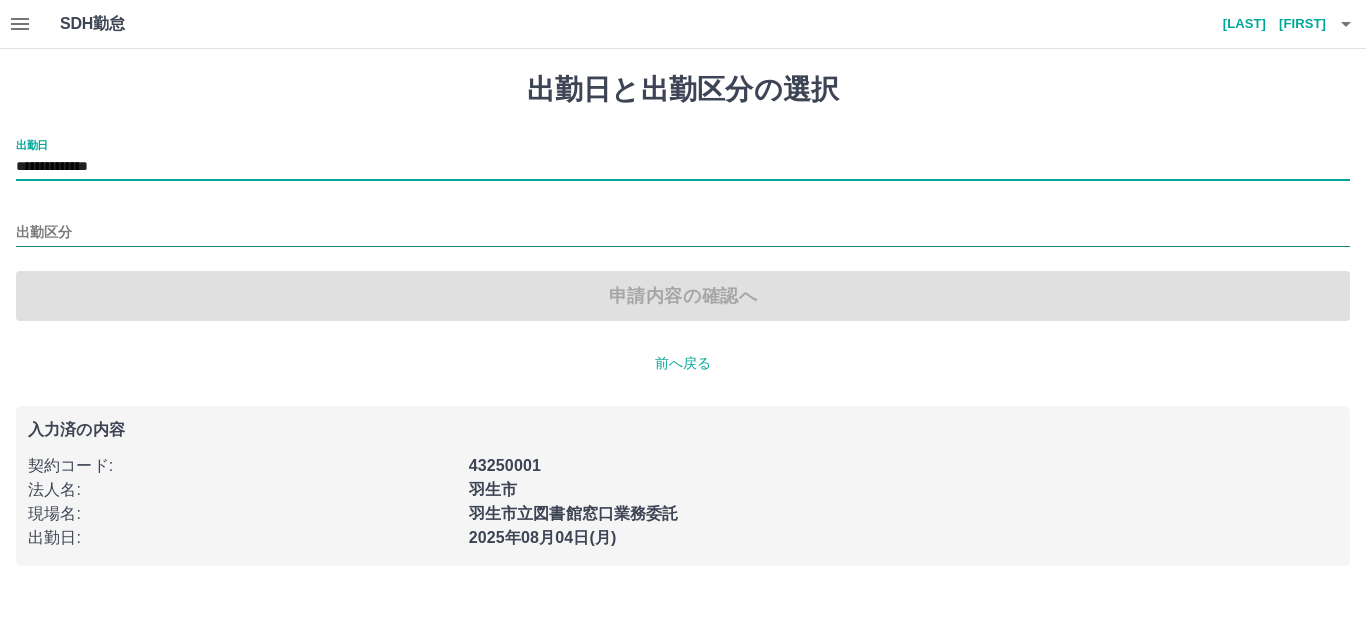 click on "出勤区分" at bounding box center [683, 233] 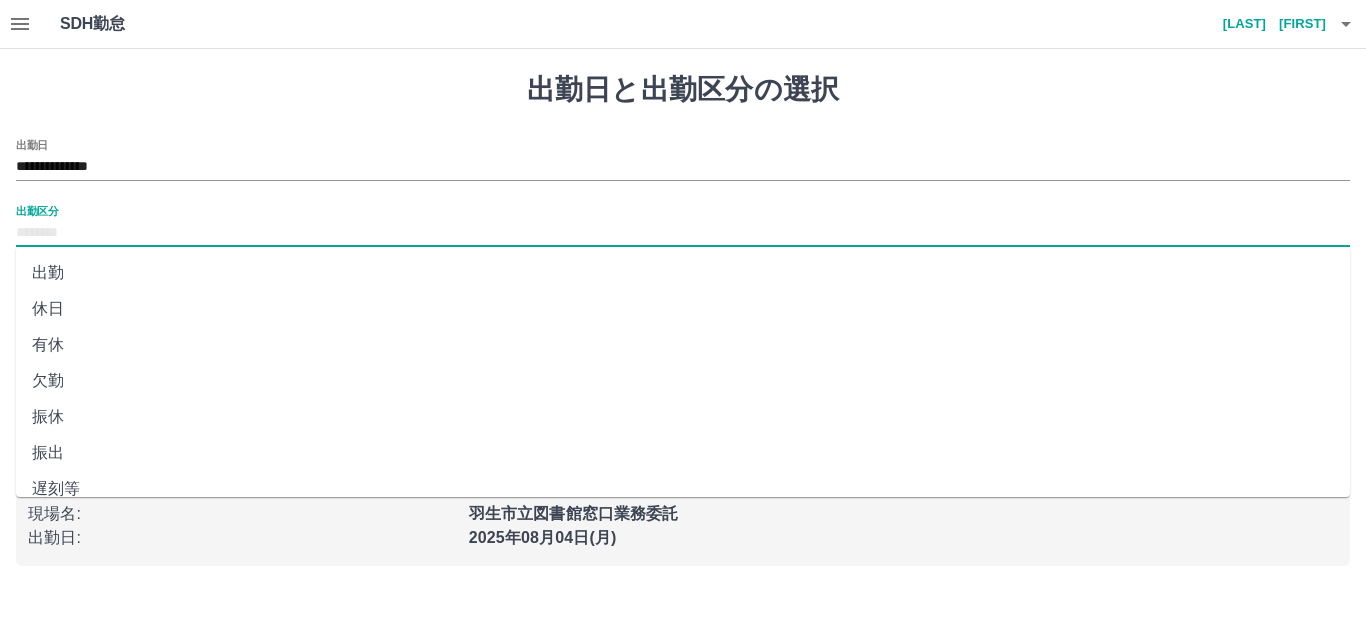 click on "休日" at bounding box center (683, 309) 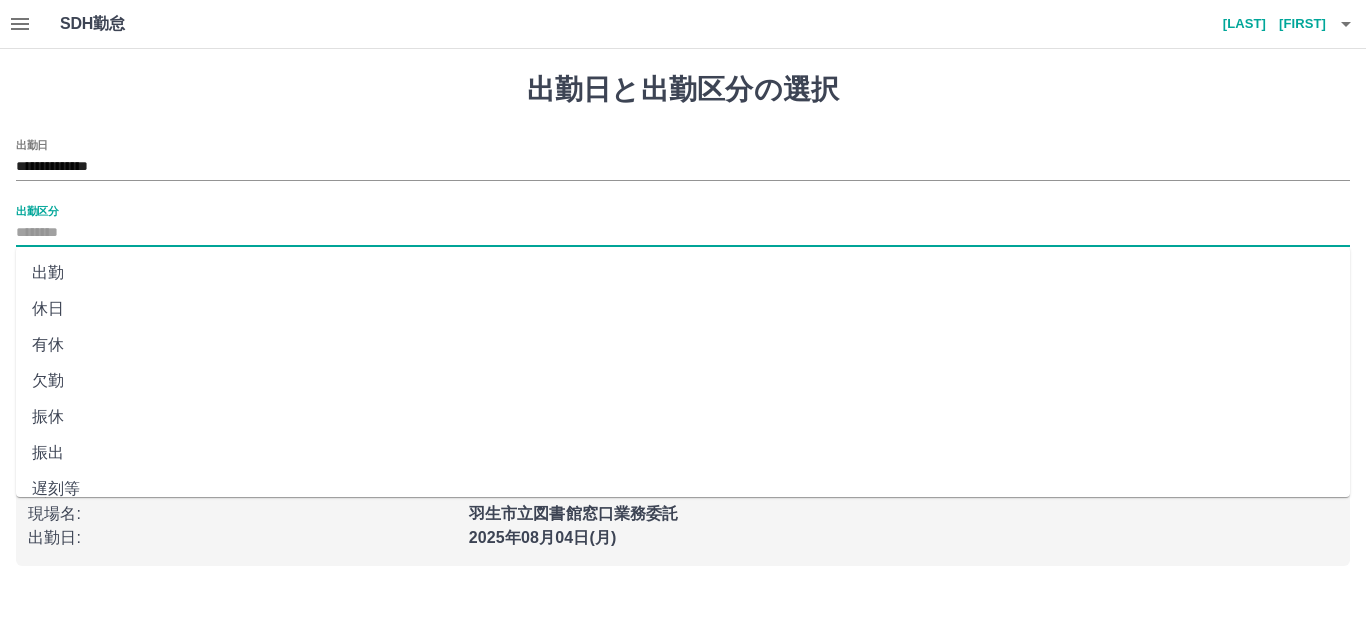 type on "**" 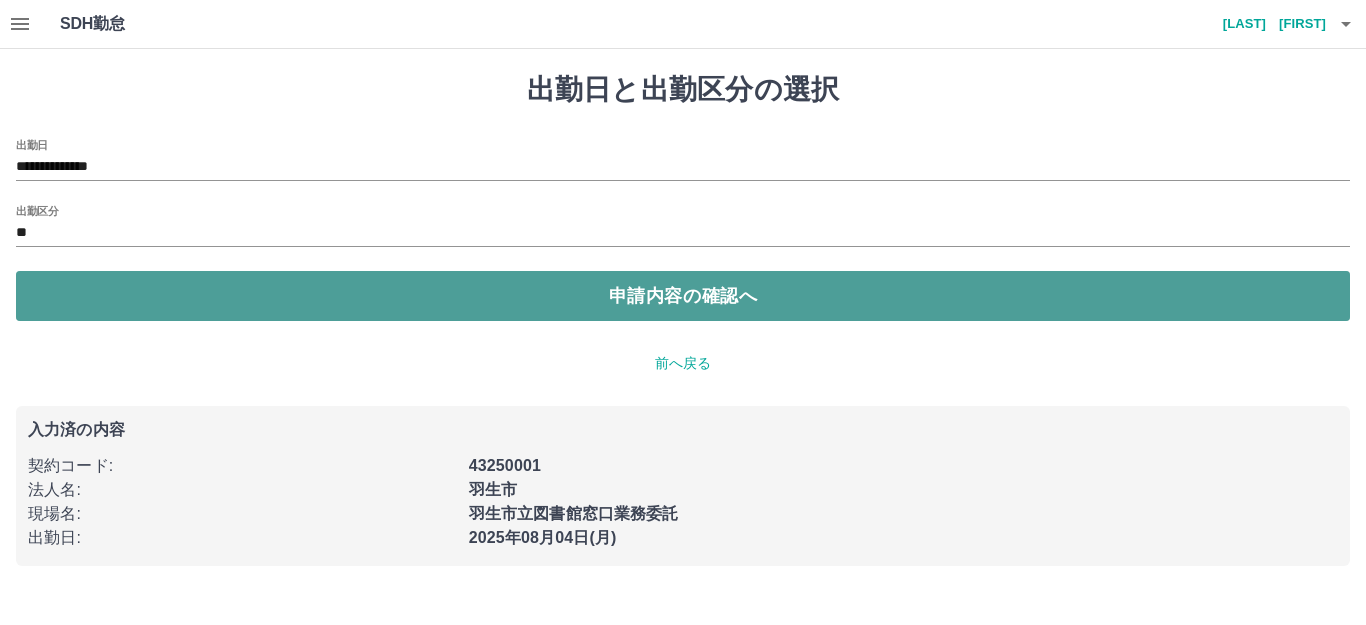 click on "申請内容の確認へ" at bounding box center [683, 296] 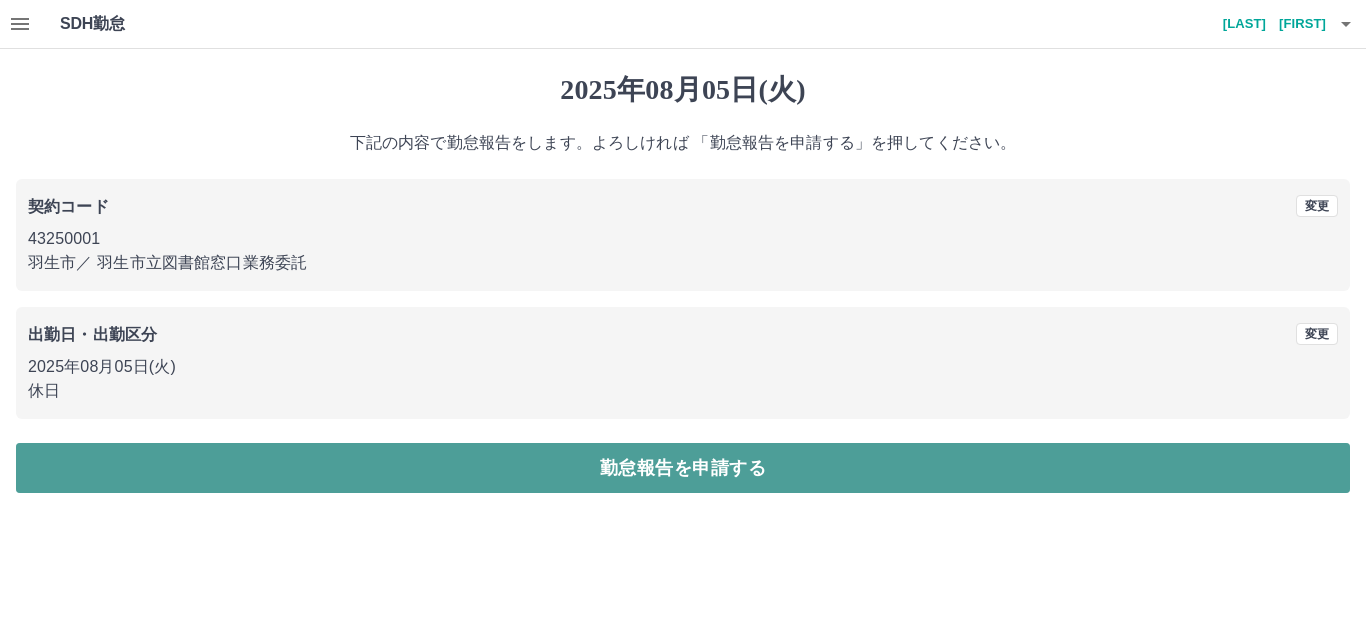 click on "勤怠報告を申請する" at bounding box center (683, 468) 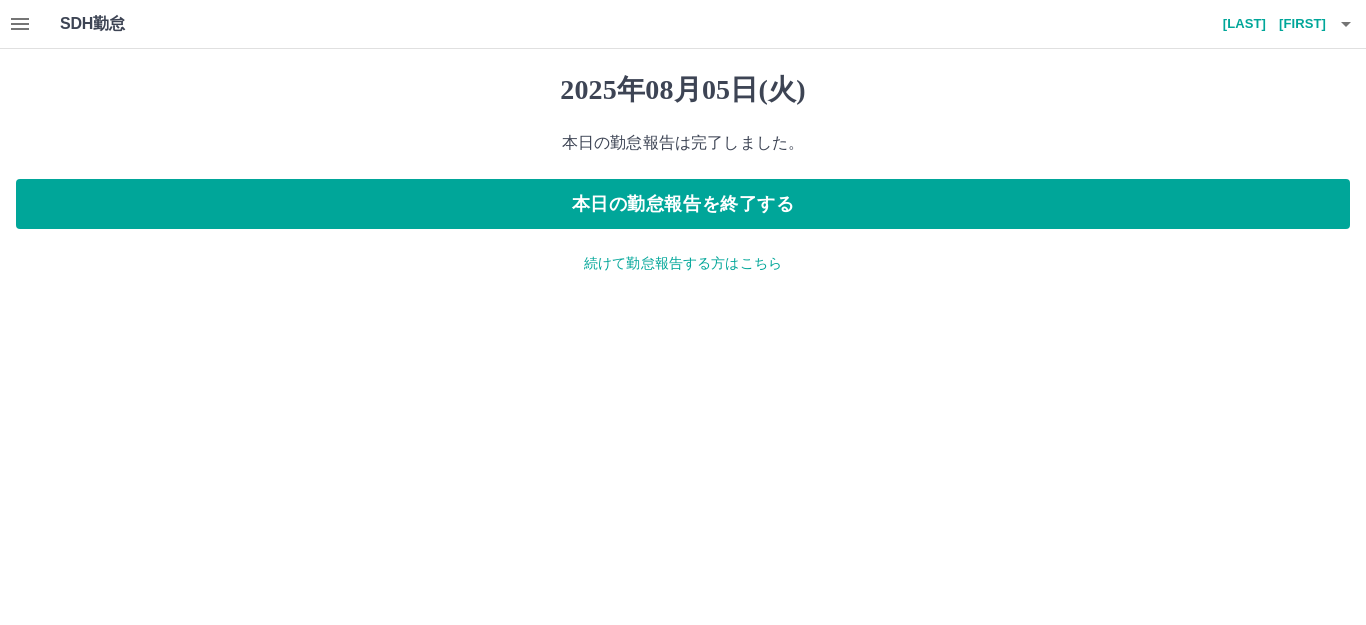 click at bounding box center (20, 24) 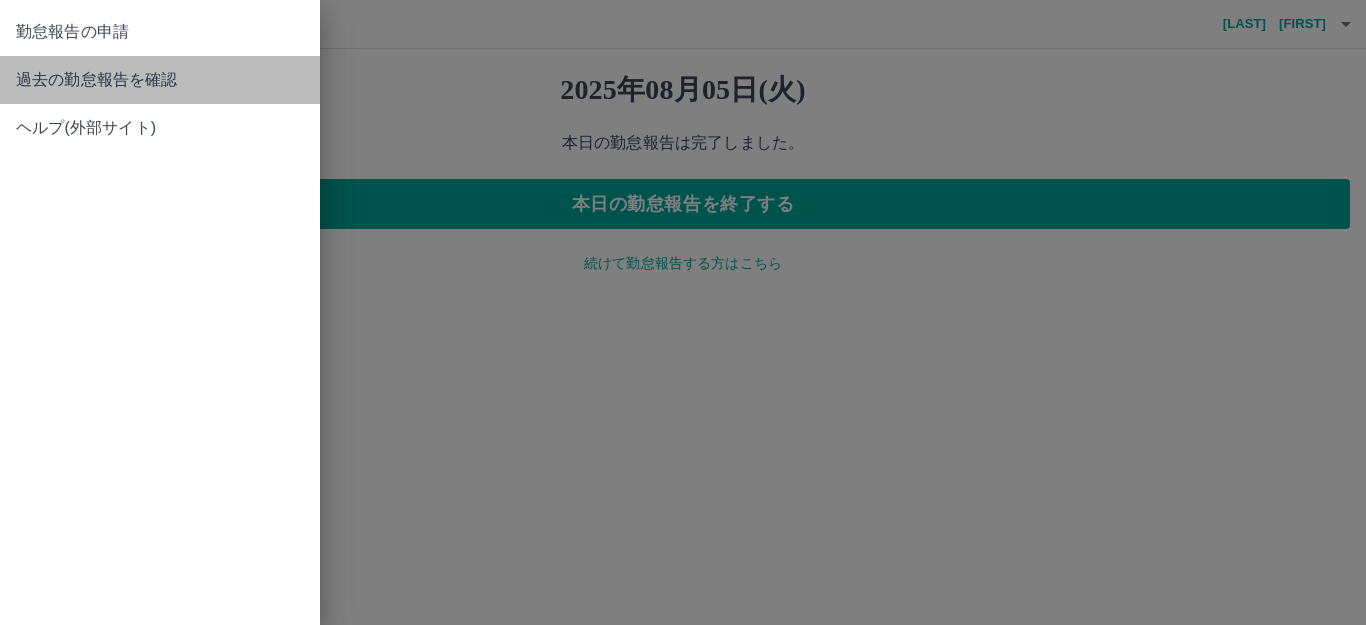click on "過去の勤怠報告を確認" at bounding box center [160, 80] 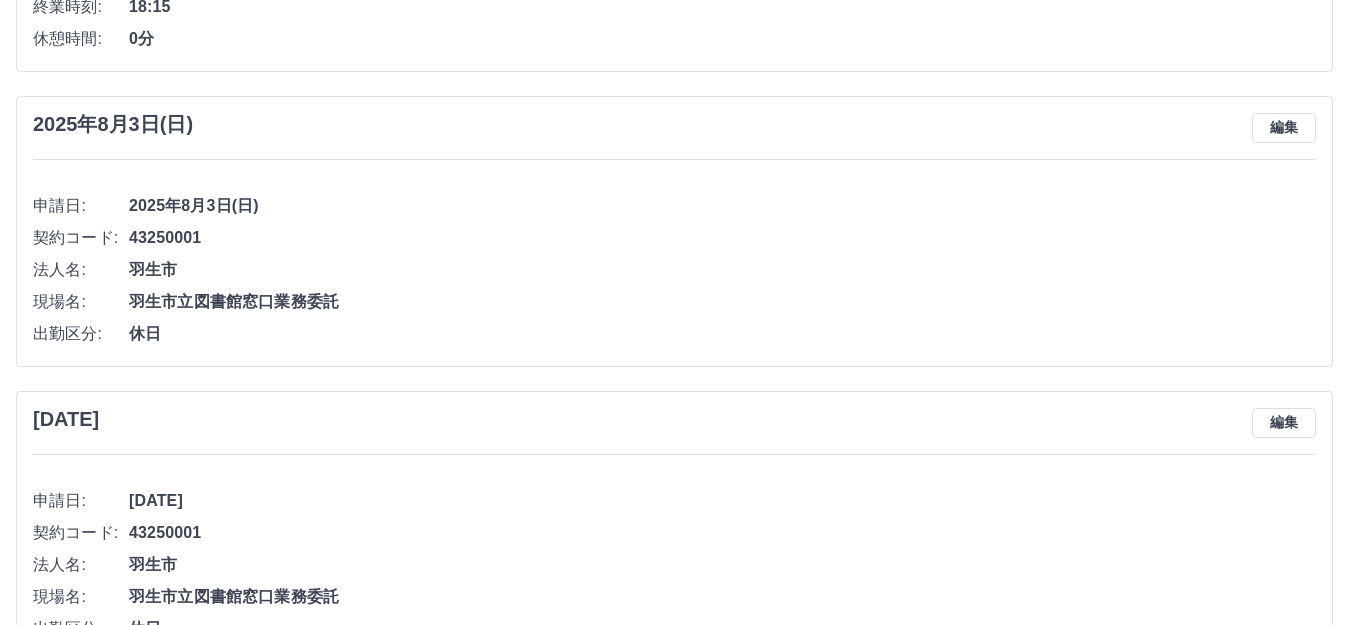 scroll, scrollTop: 800, scrollLeft: 0, axis: vertical 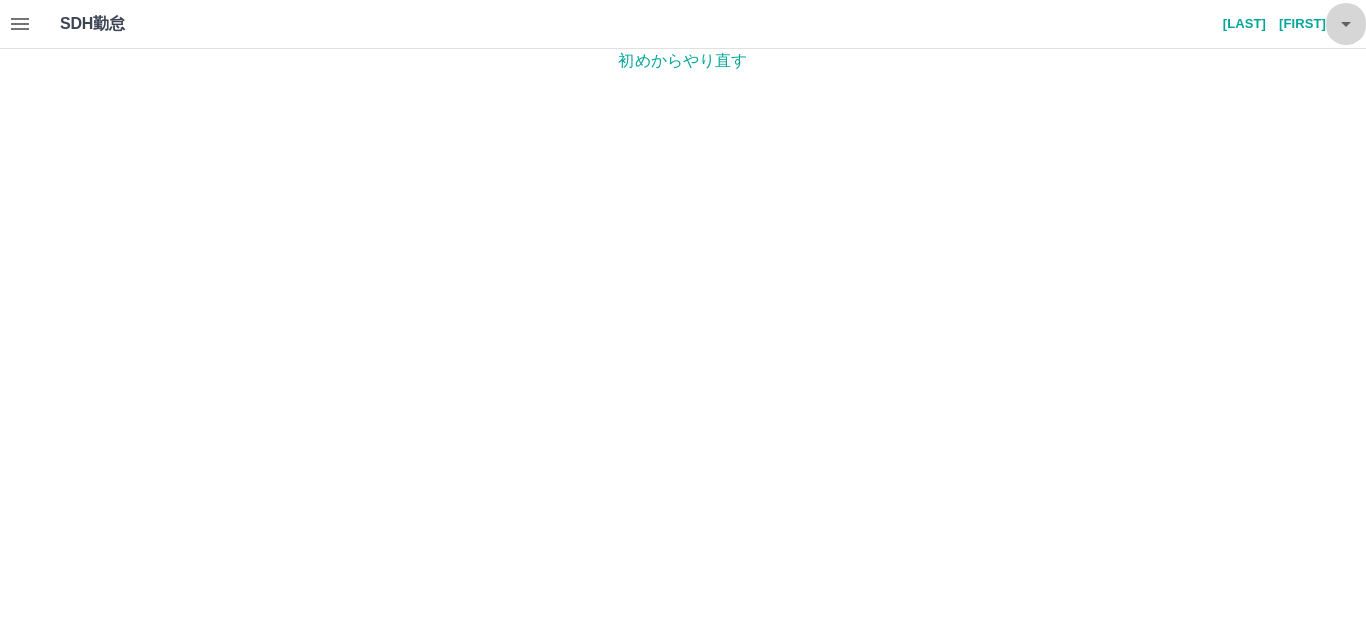 click 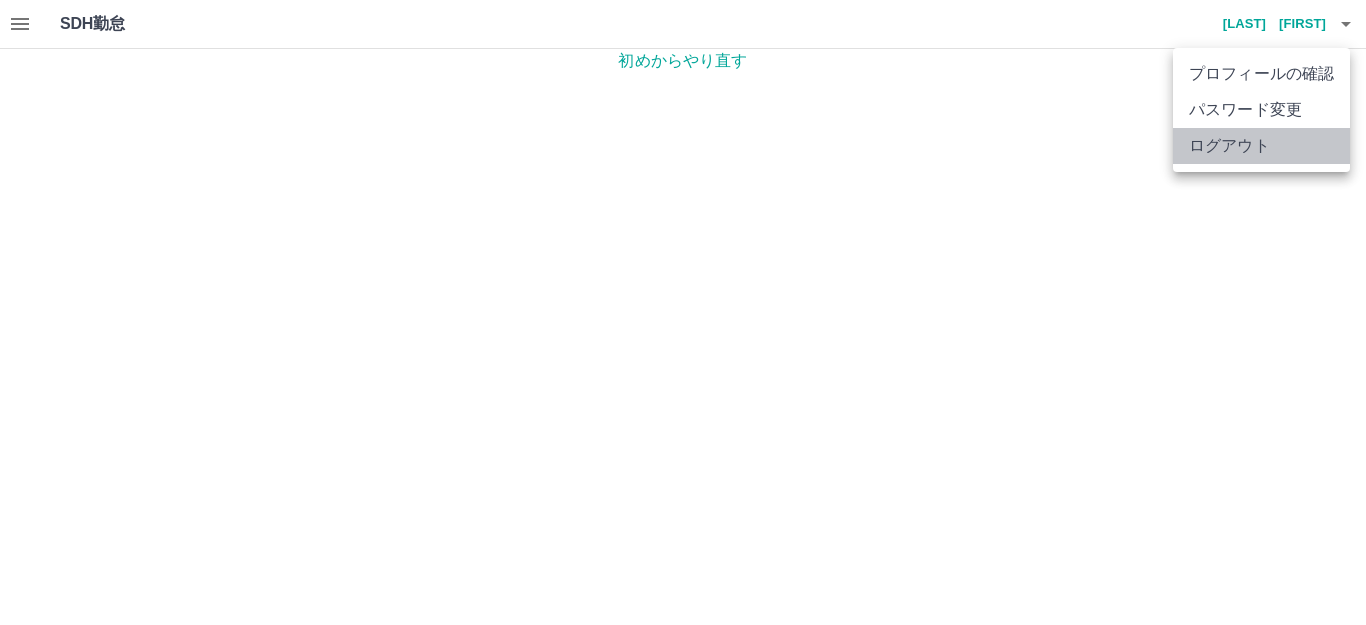 click on "ログアウト" at bounding box center (1261, 146) 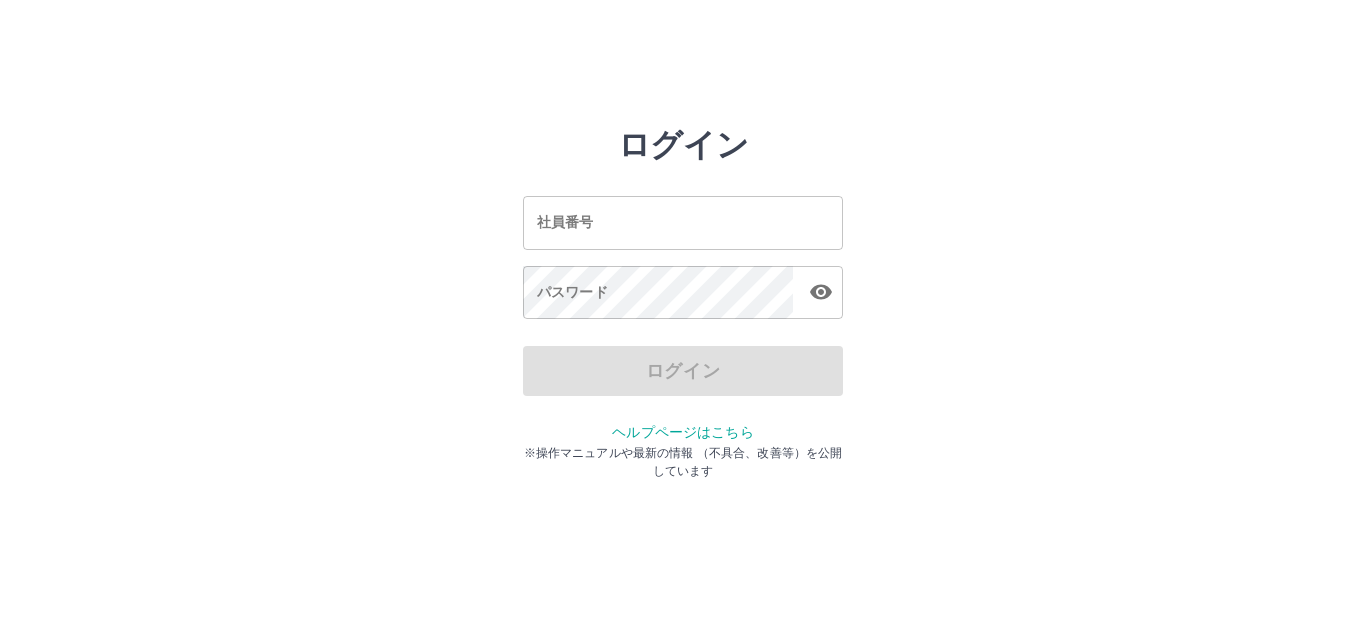 scroll, scrollTop: 0, scrollLeft: 0, axis: both 